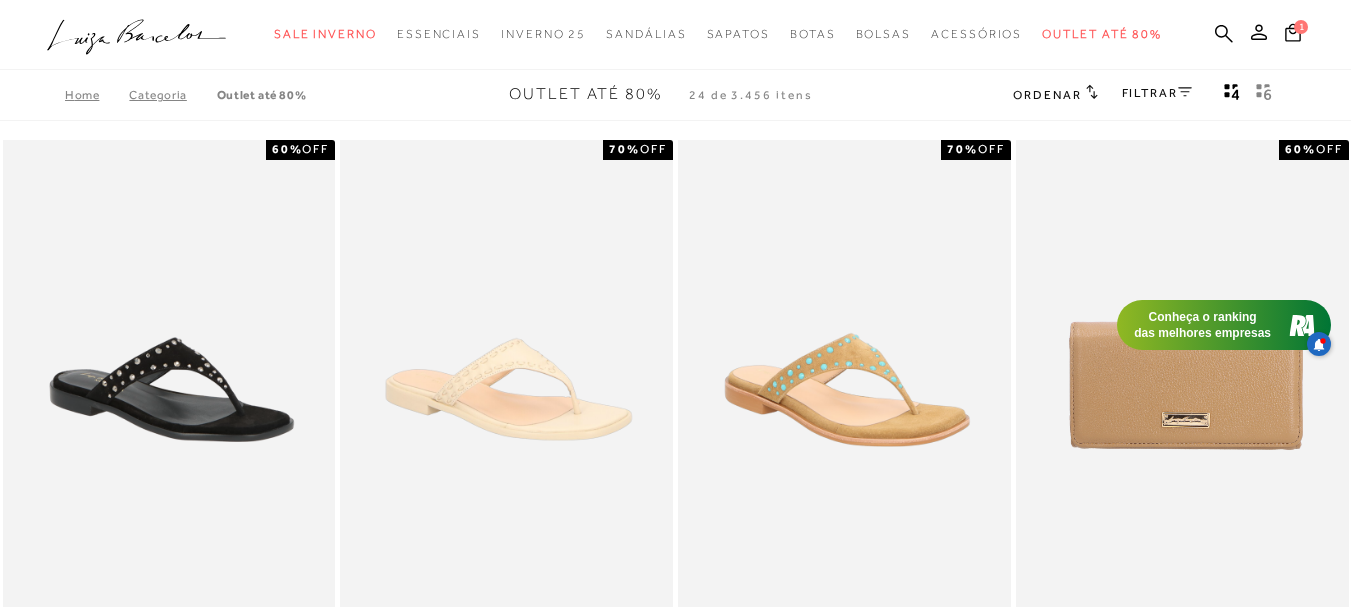 scroll, scrollTop: 0, scrollLeft: 0, axis: both 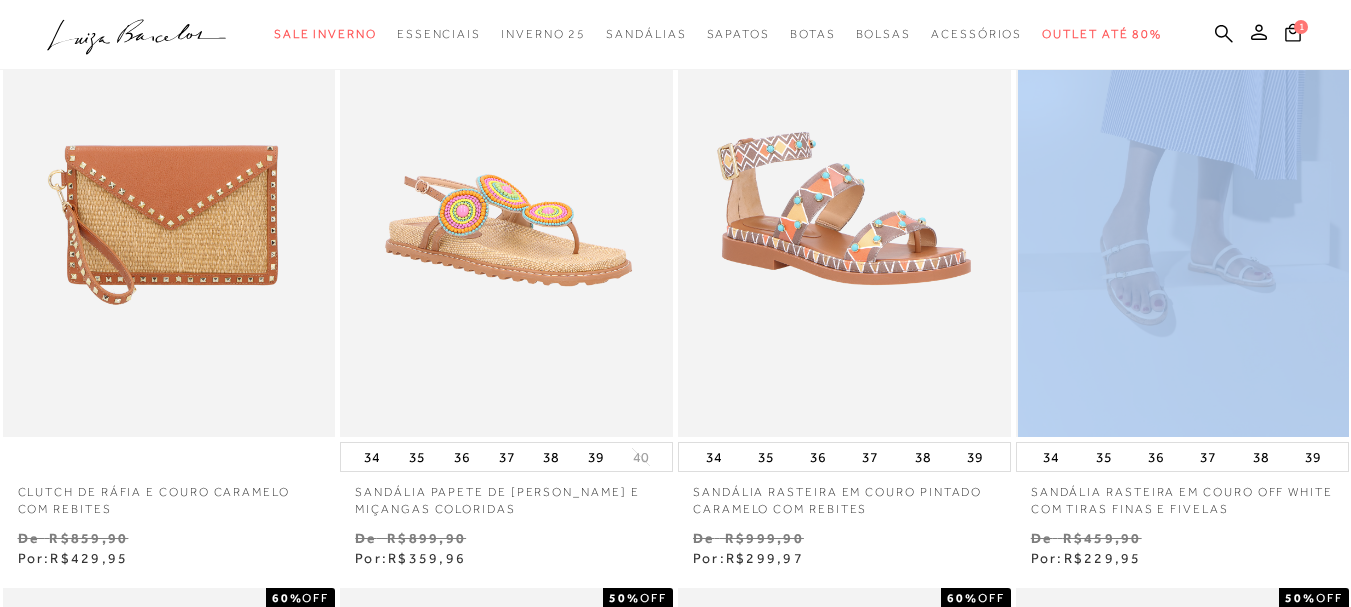 drag, startPoint x: 1349, startPoint y: 132, endPoint x: 1334, endPoint y: 182, distance: 52.201534 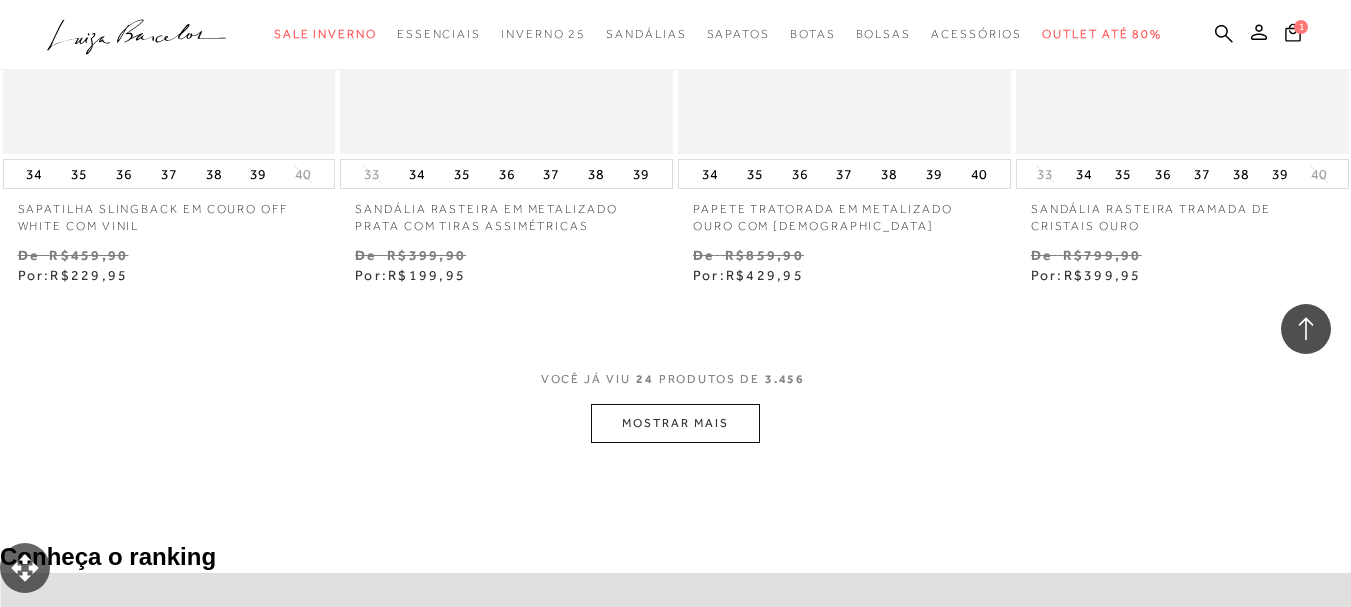 scroll, scrollTop: 3789, scrollLeft: 0, axis: vertical 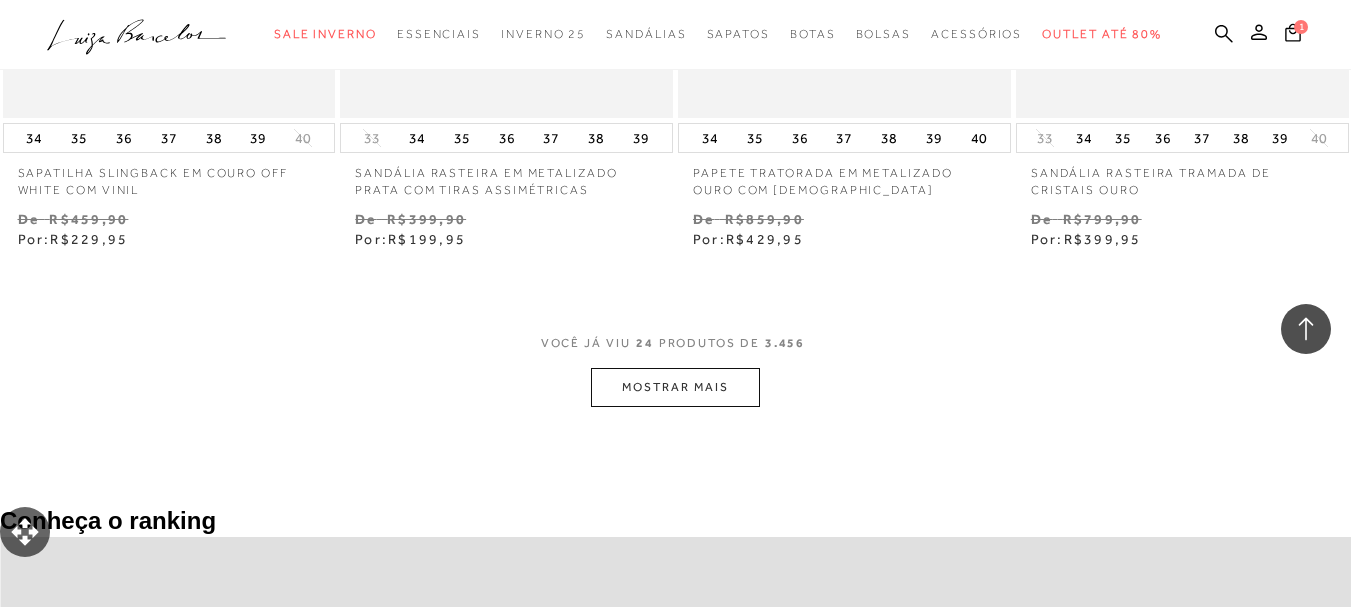 click on "MOSTRAR MAIS" at bounding box center (675, 387) 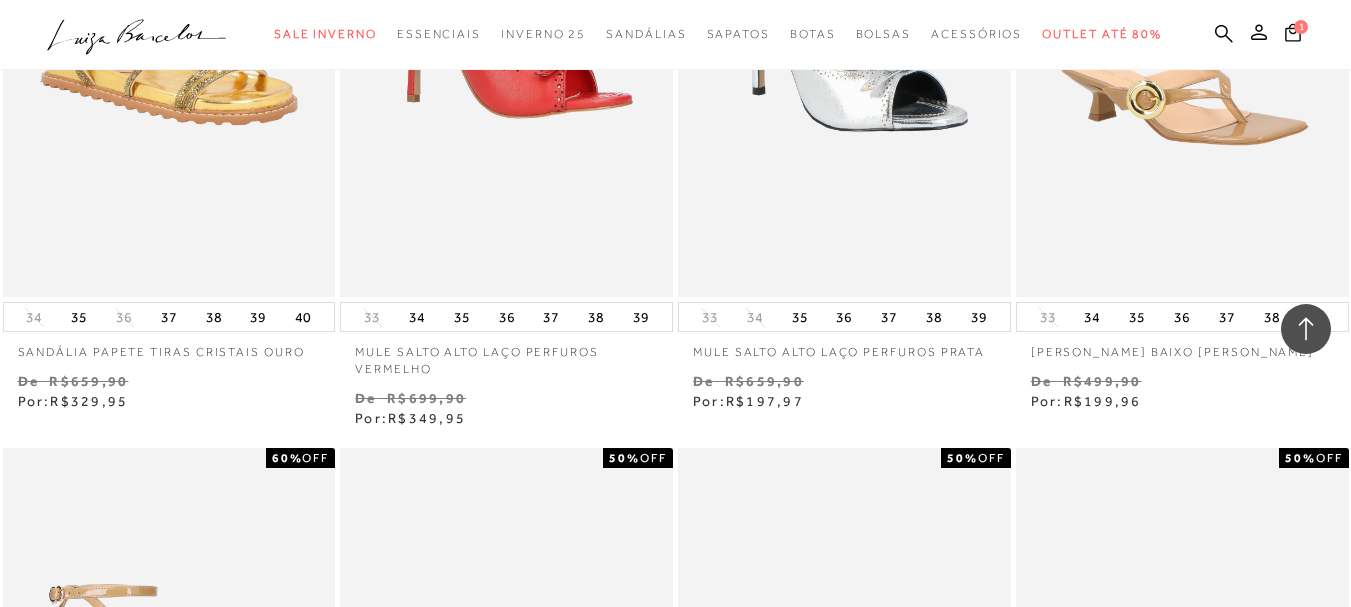 scroll, scrollTop: 4276, scrollLeft: 0, axis: vertical 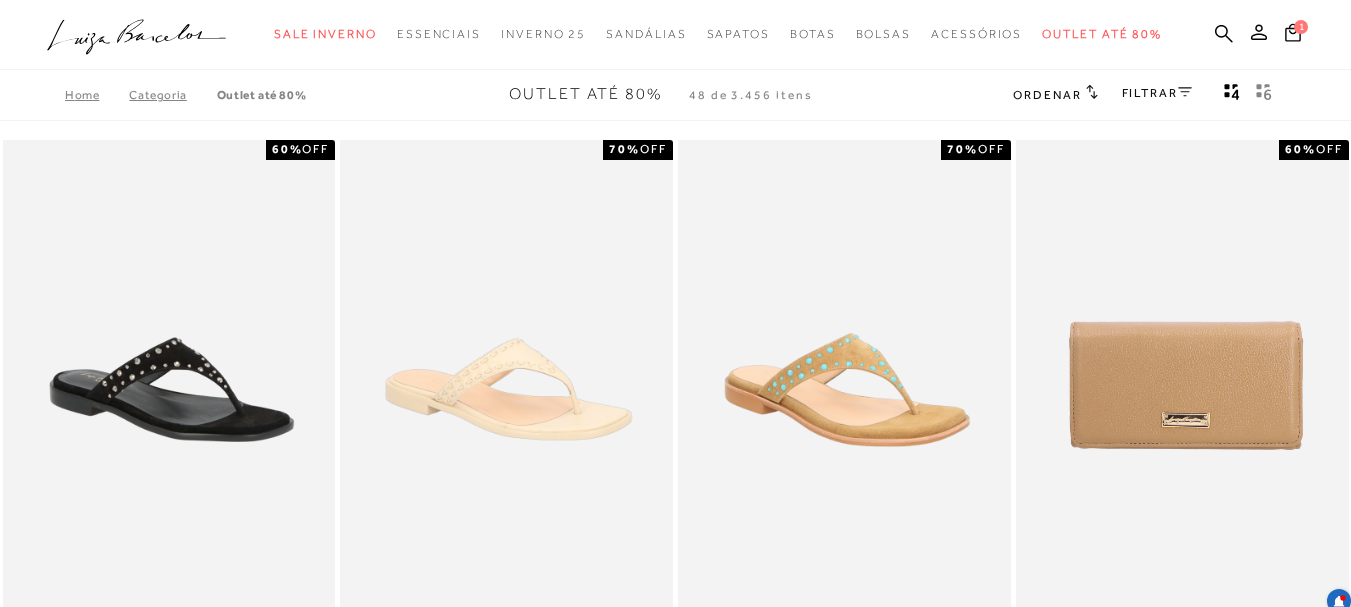 click on "Home" at bounding box center [97, 95] 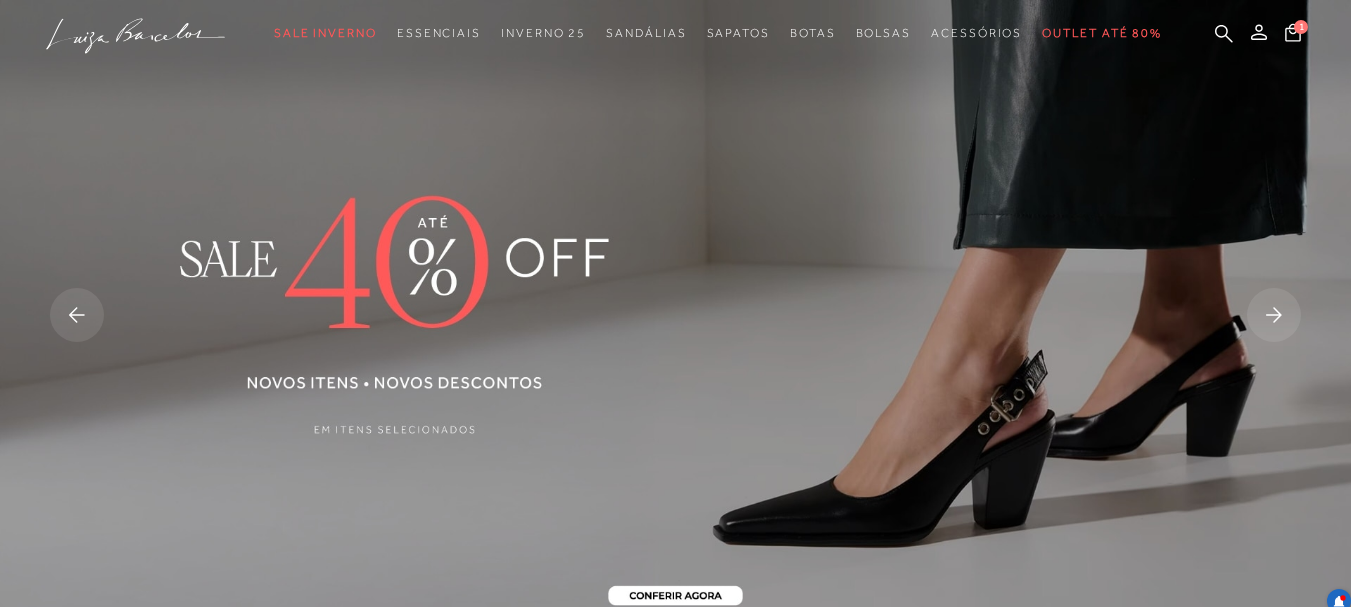 scroll, scrollTop: 0, scrollLeft: 0, axis: both 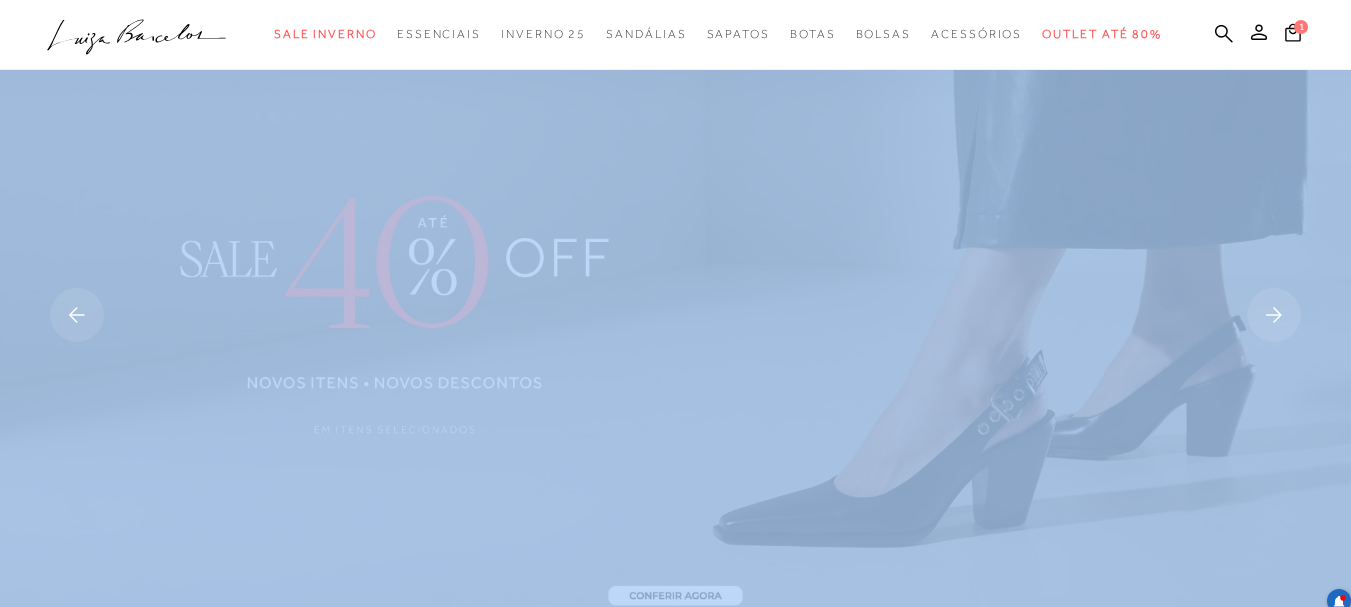 drag, startPoint x: 1350, startPoint y: 39, endPoint x: 1344, endPoint y: 72, distance: 33.54102 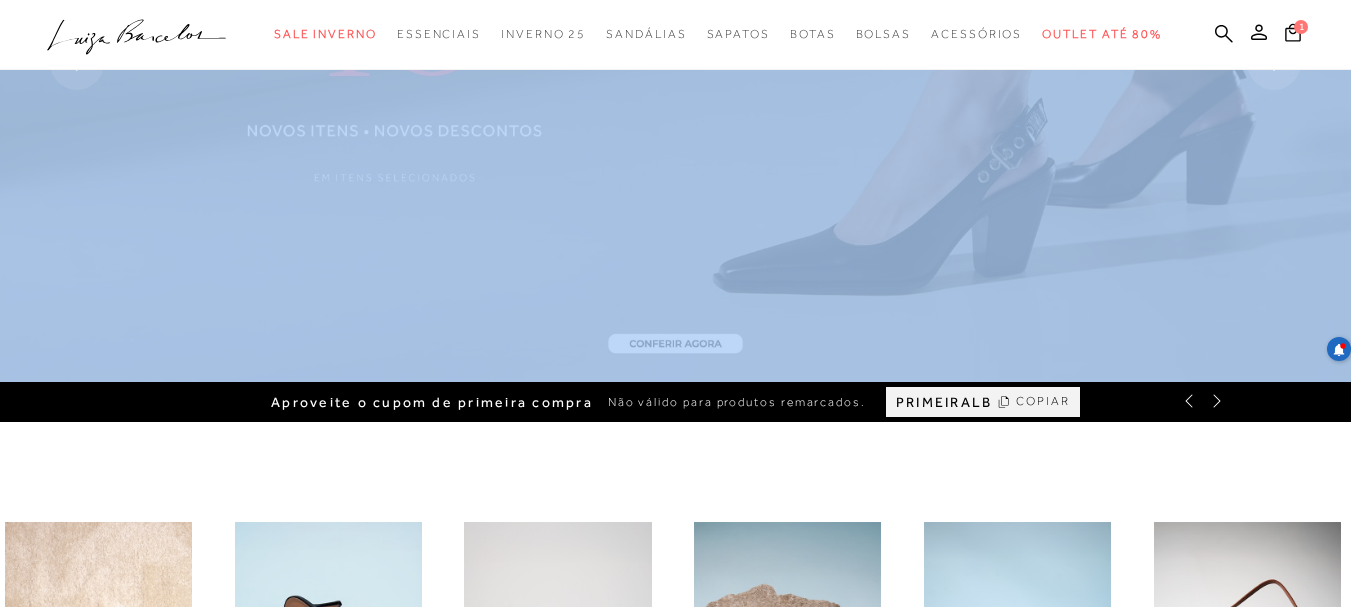 scroll, scrollTop: 436, scrollLeft: 0, axis: vertical 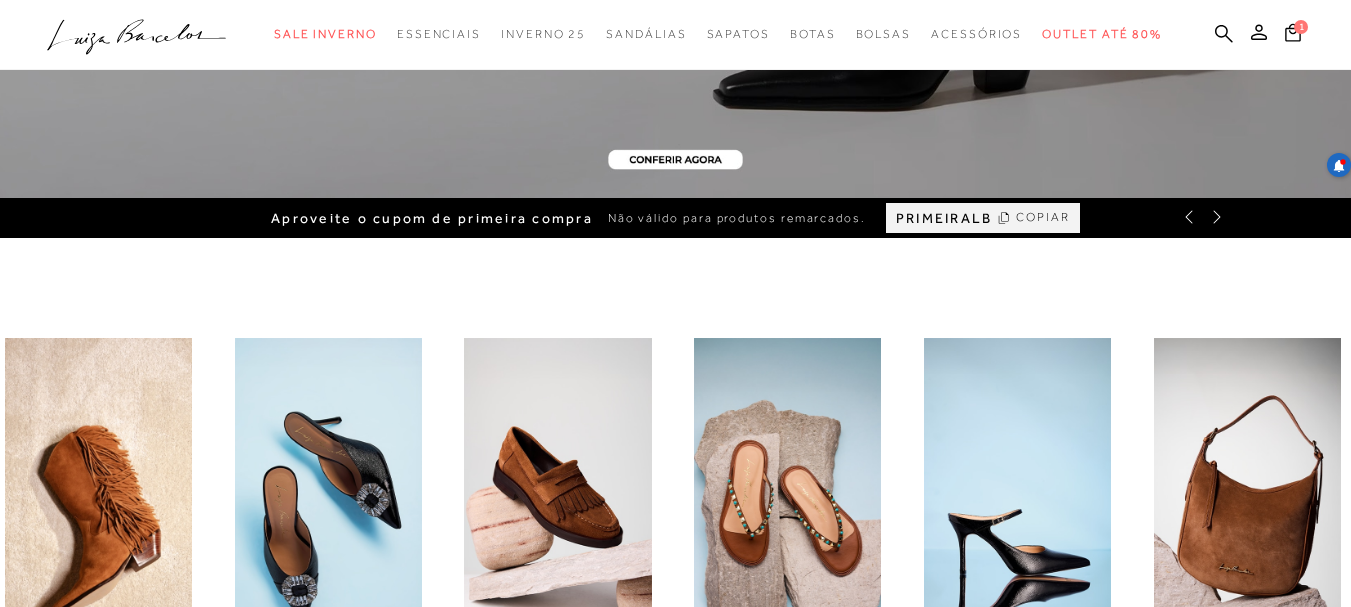 click on "BOTAS
SAPATOS
MOCASSINS
[GEOGRAPHIC_DATA]
MULES
BOLSAS" at bounding box center [675, 505] 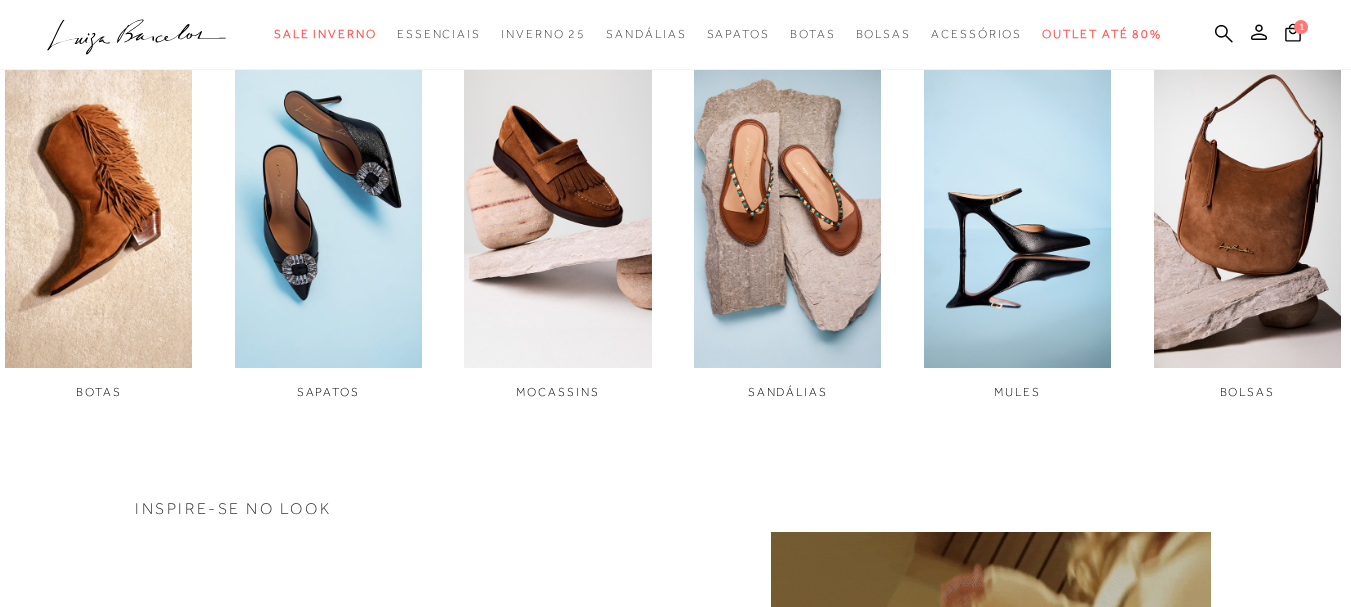 scroll, scrollTop: 769, scrollLeft: 0, axis: vertical 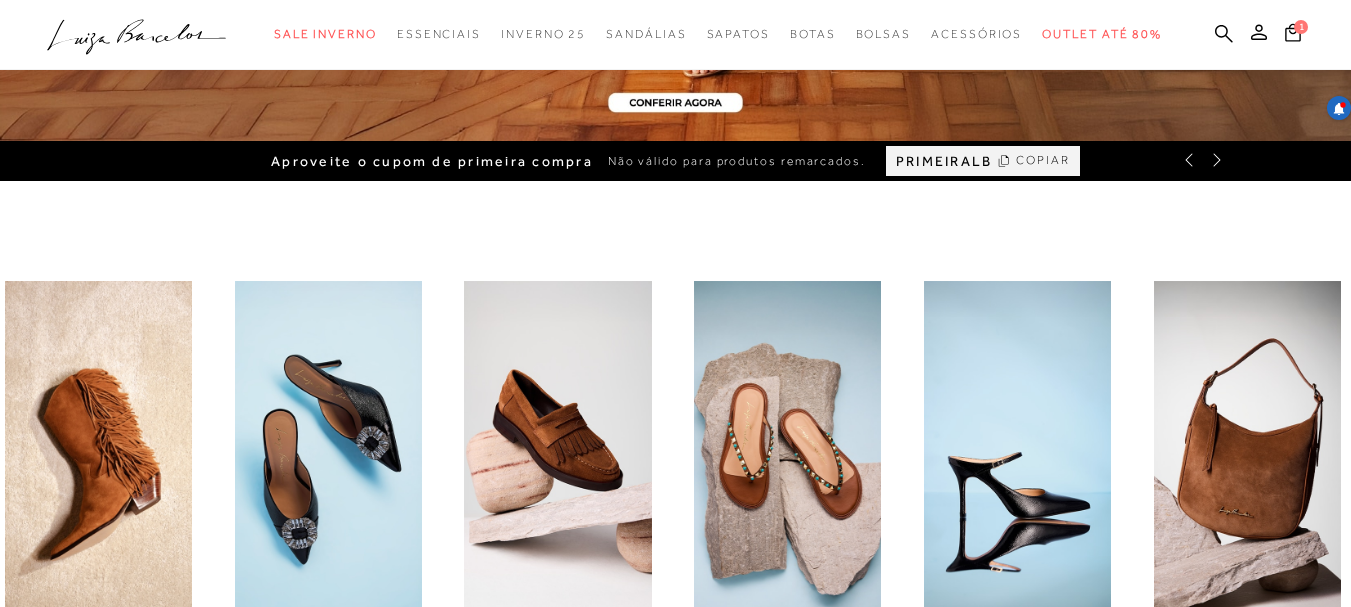 click at bounding box center (557, 456) 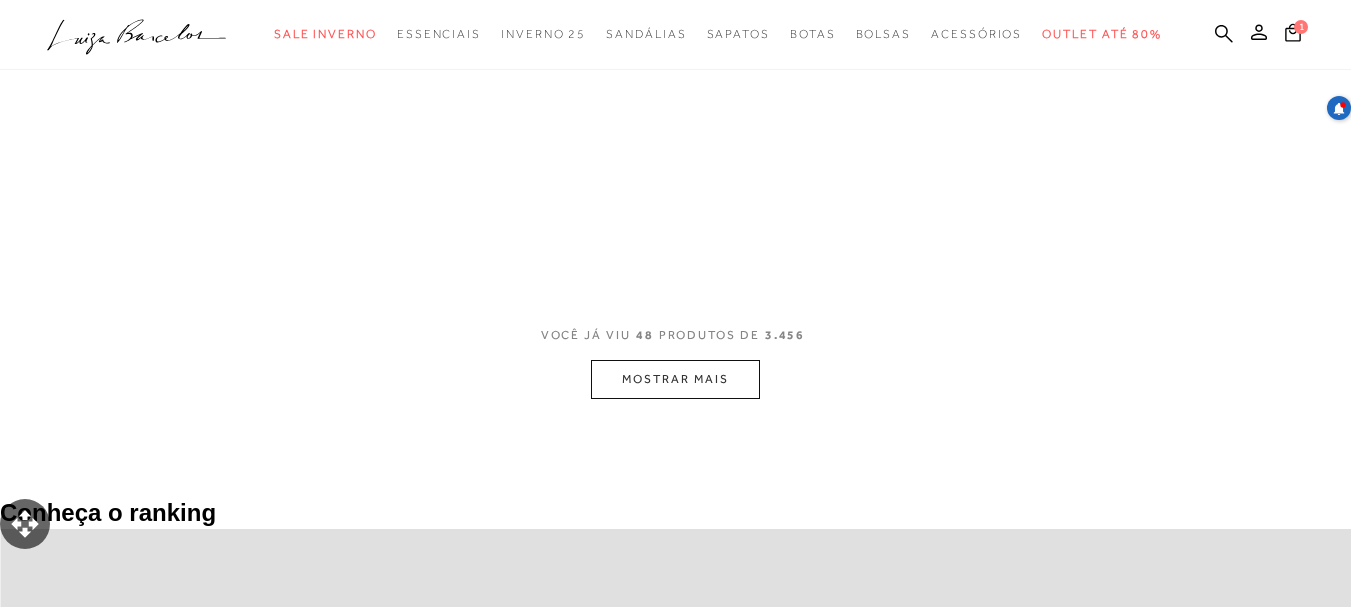 scroll, scrollTop: 0, scrollLeft: 0, axis: both 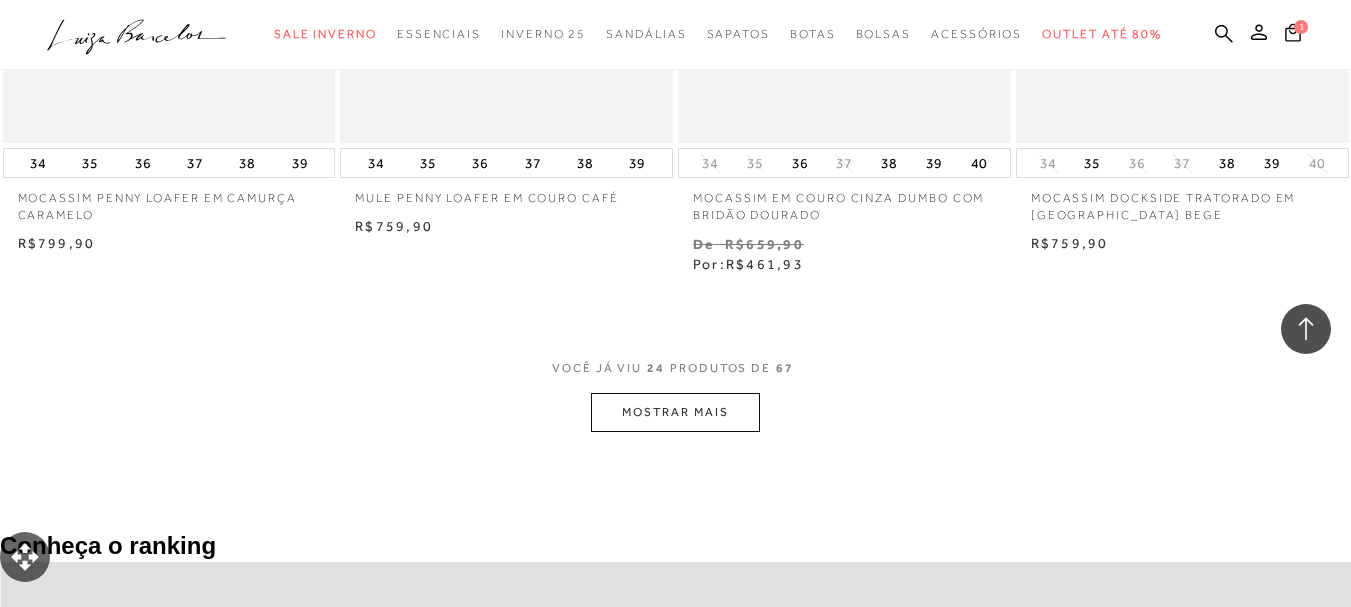 click on "MOSTRAR MAIS" at bounding box center [675, 412] 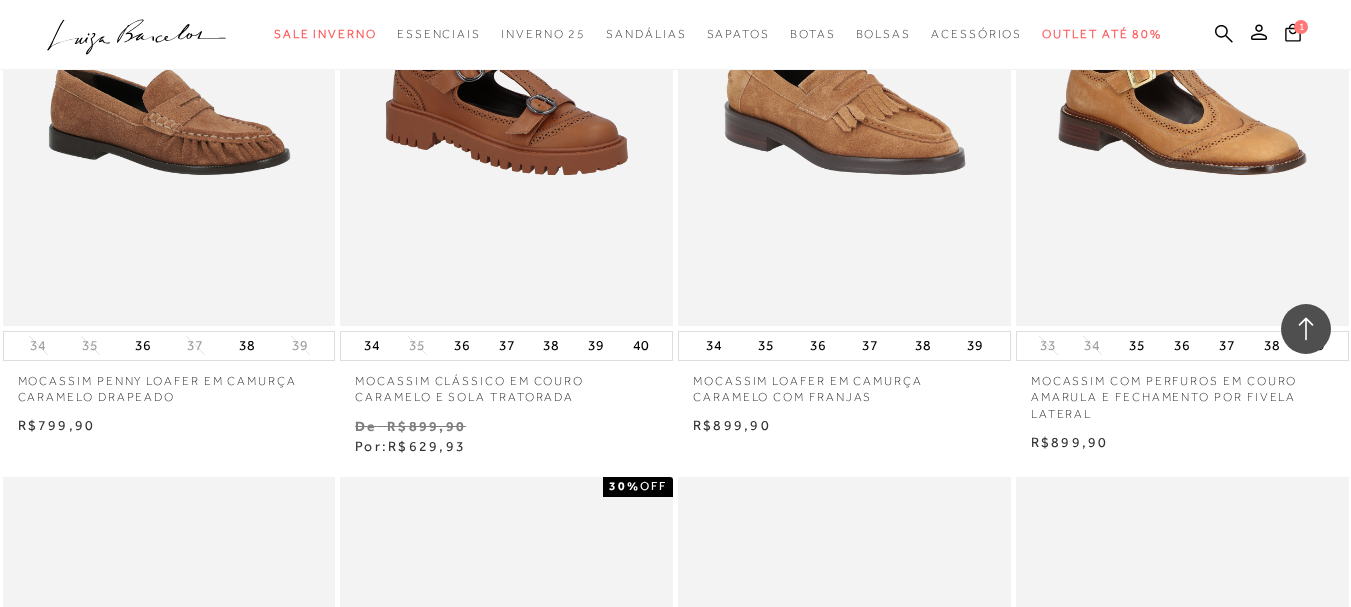 scroll, scrollTop: 4059, scrollLeft: 0, axis: vertical 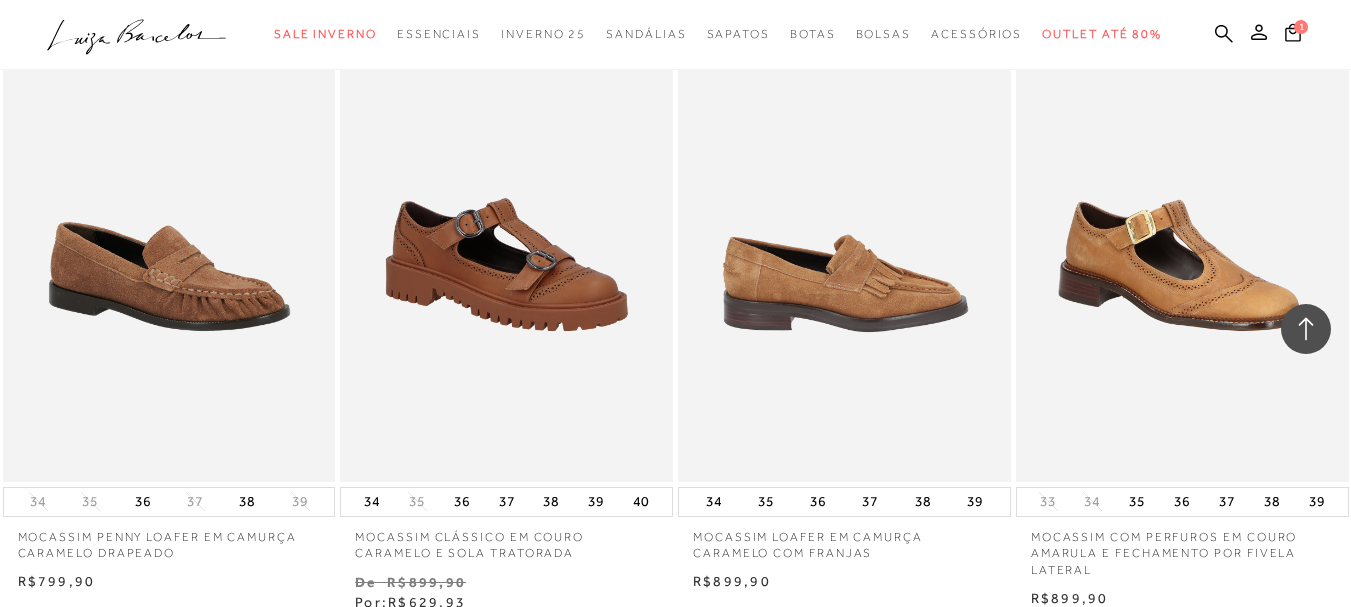 click at bounding box center (845, 231) 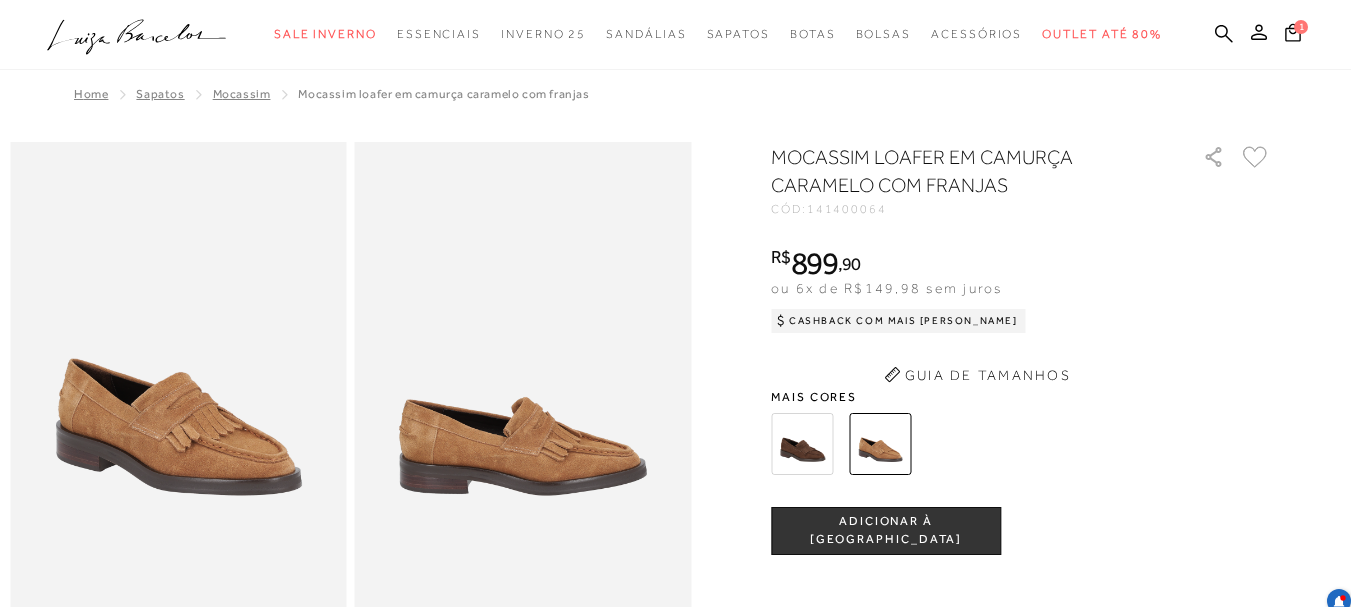 scroll, scrollTop: 0, scrollLeft: 0, axis: both 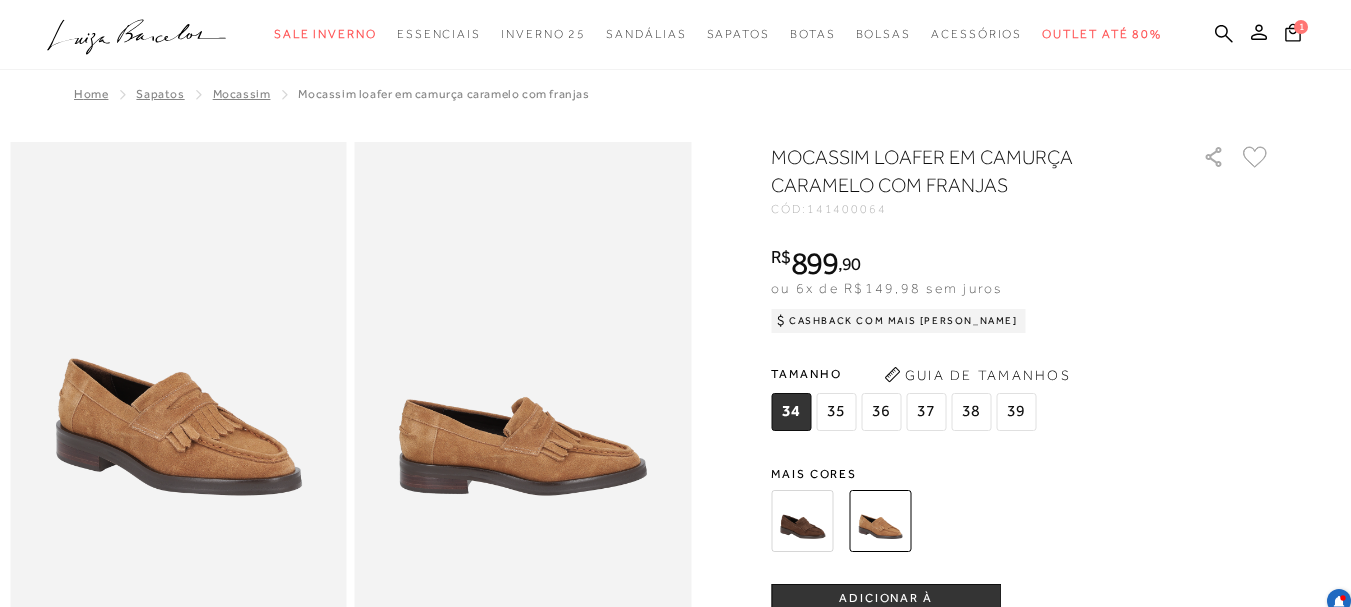 click at bounding box center (802, 521) 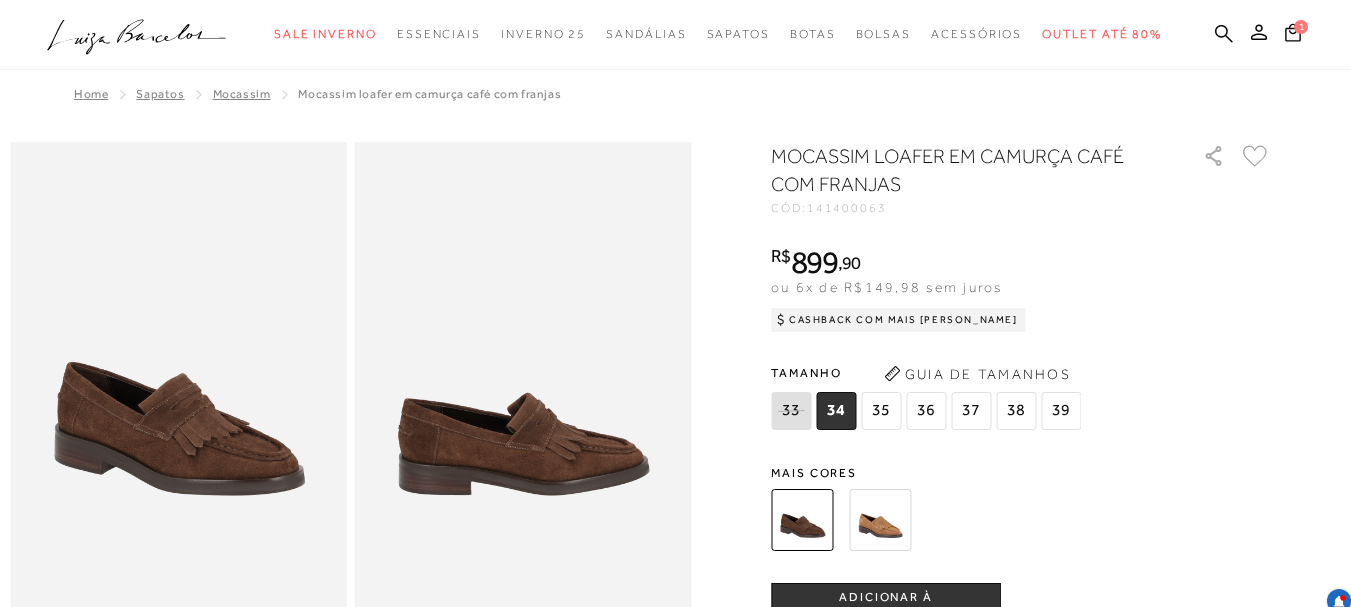 scroll, scrollTop: 0, scrollLeft: 0, axis: both 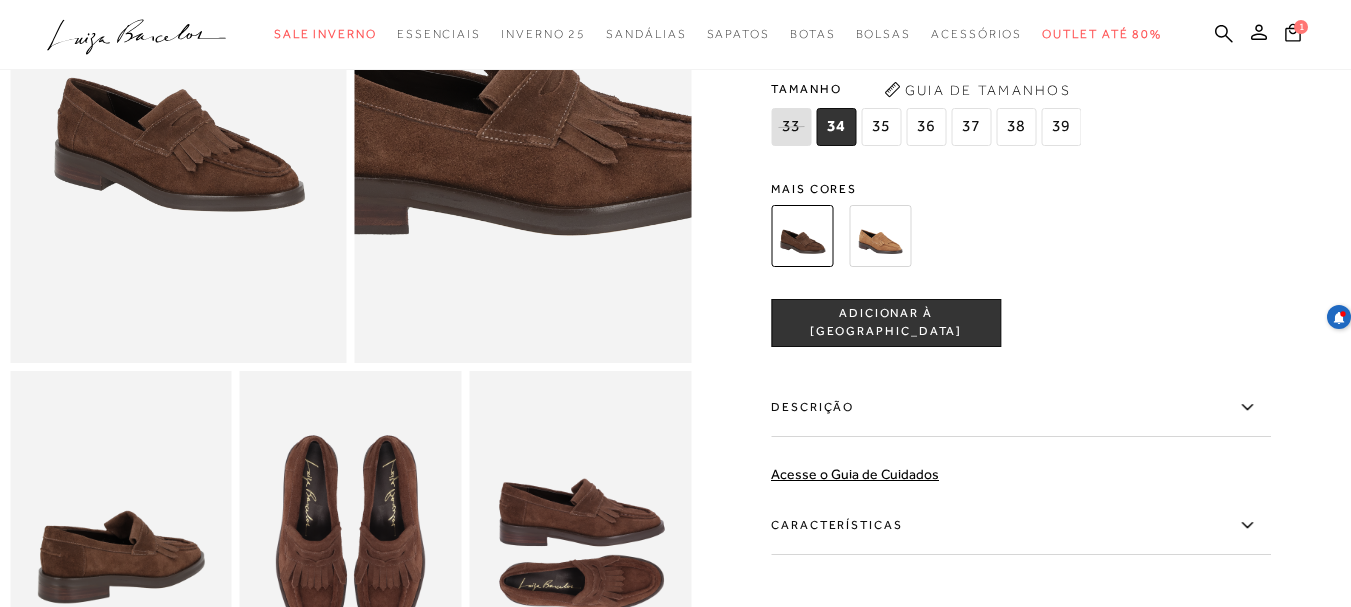 click at bounding box center (511, 33) 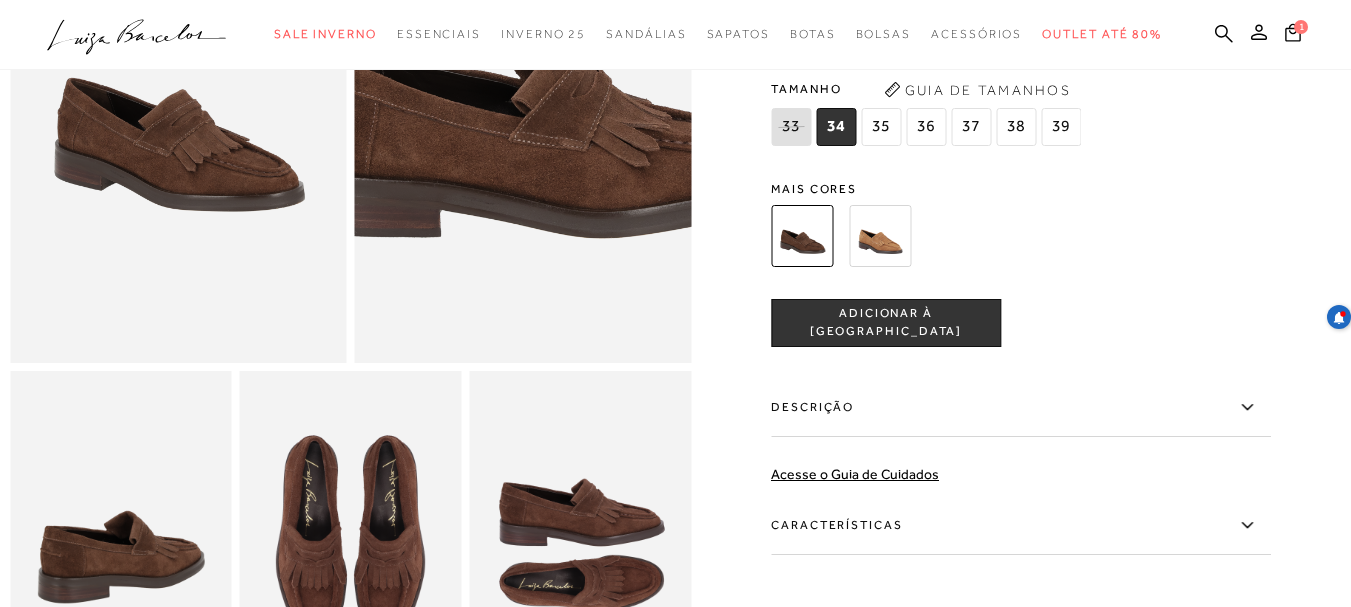 click at bounding box center [543, 36] 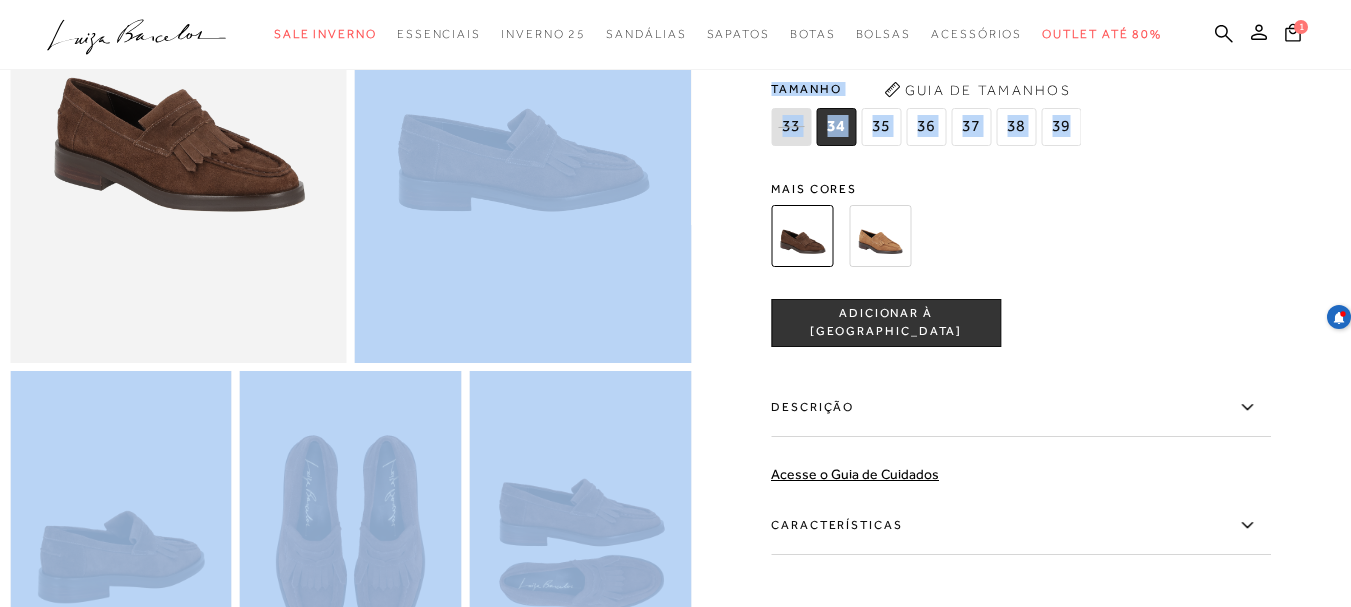 drag, startPoint x: 1350, startPoint y: 144, endPoint x: 1337, endPoint y: 107, distance: 39.217342 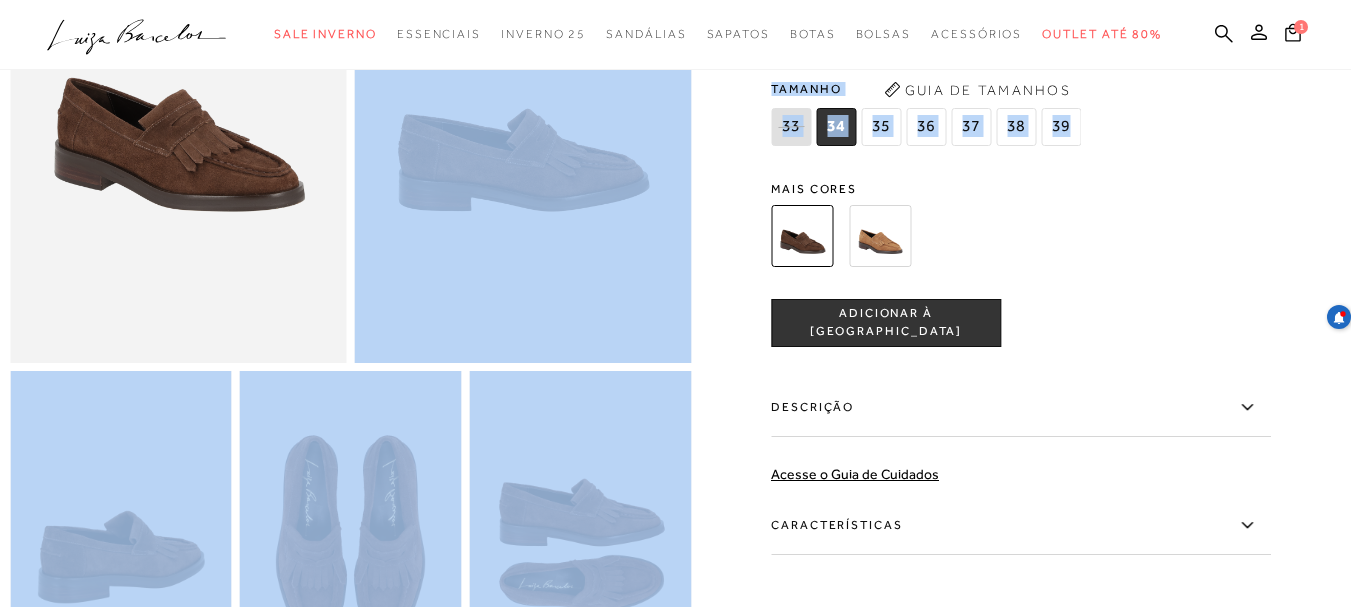 click on "Tamanho
33
34
35" at bounding box center [1021, 112] 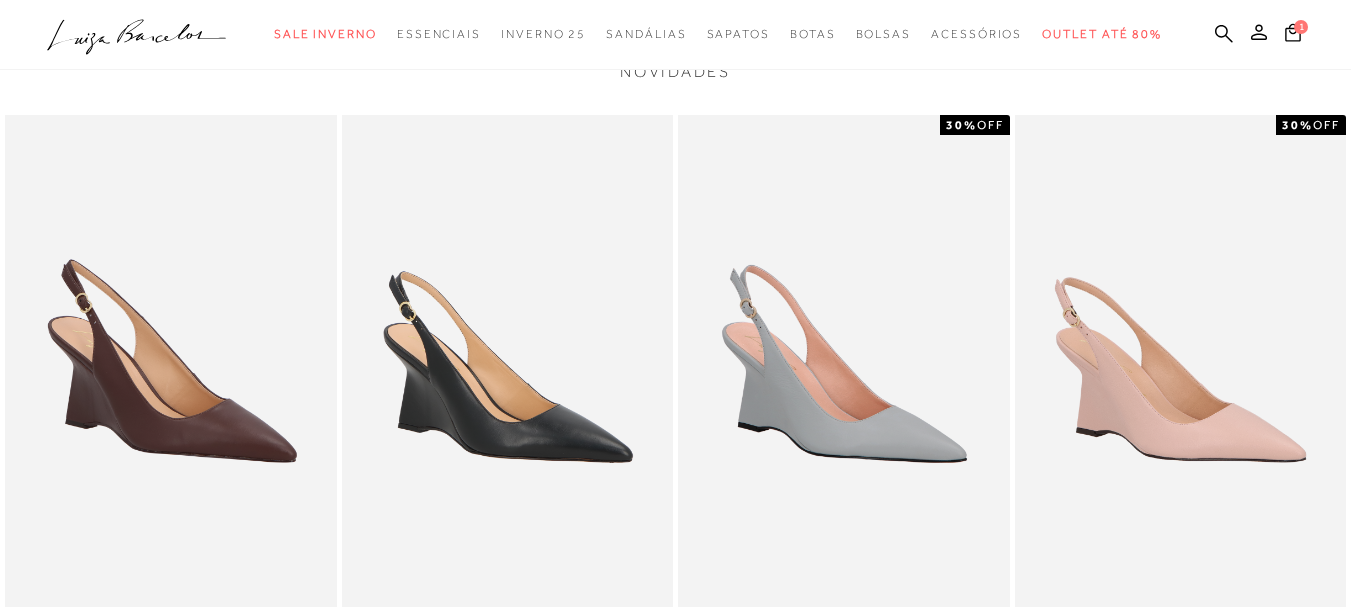 scroll, scrollTop: 0, scrollLeft: 0, axis: both 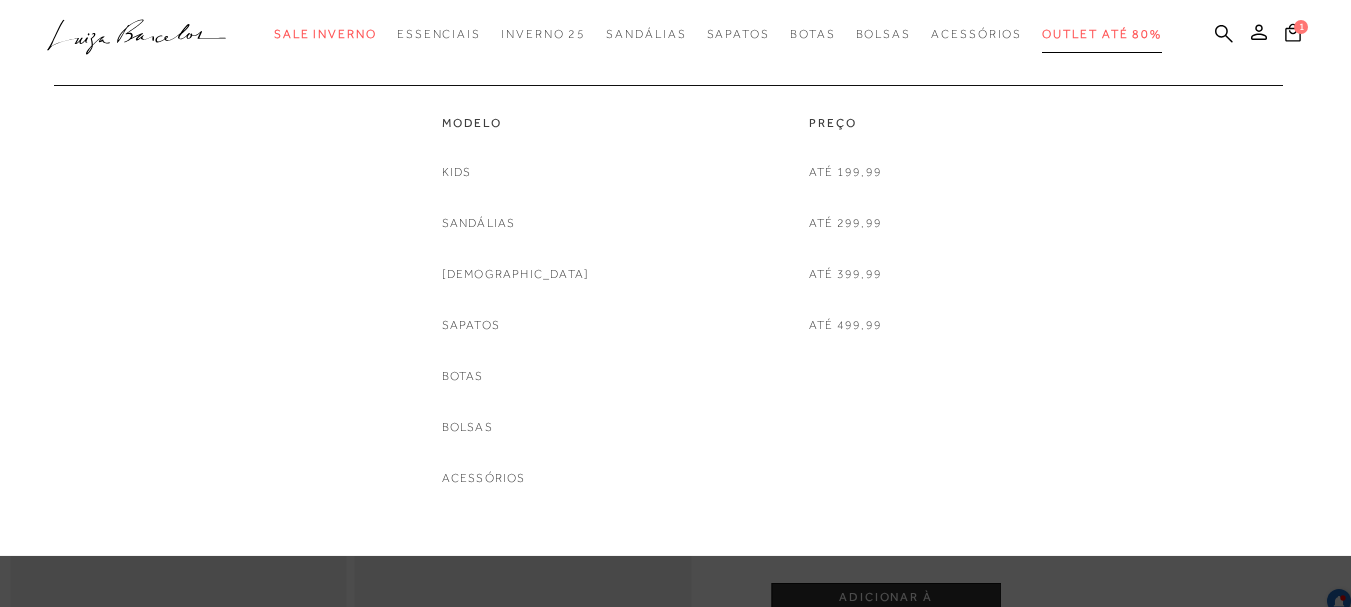 click on "Outlet até 80%" at bounding box center (1102, 34) 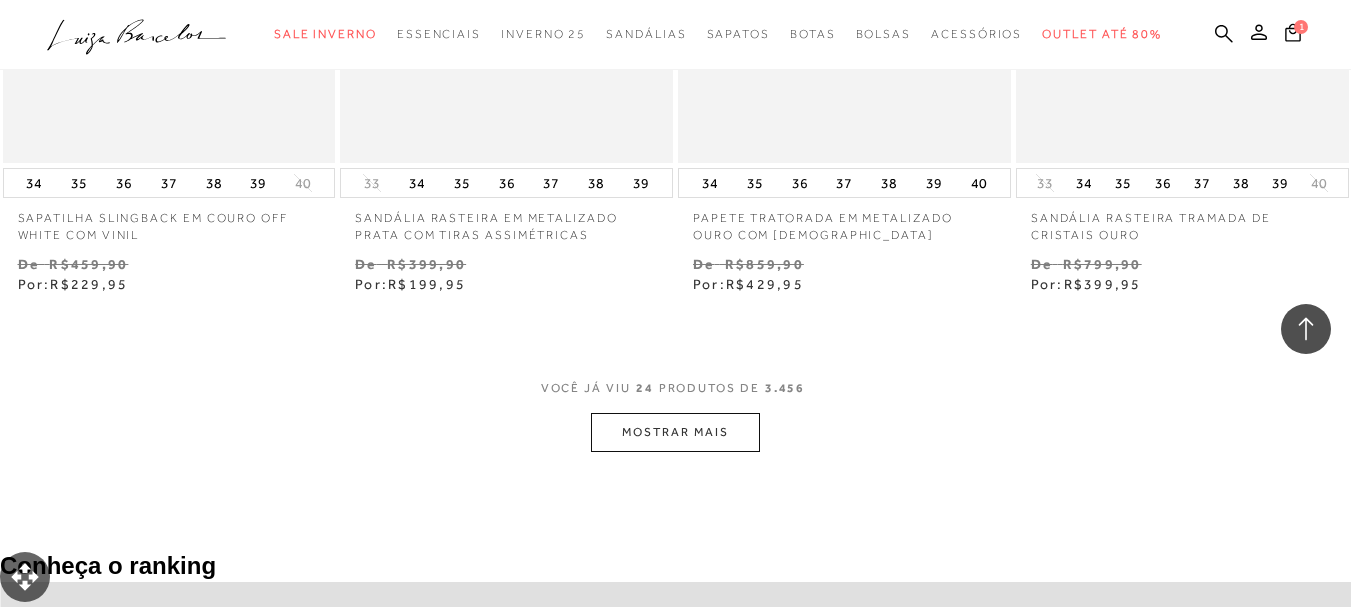 scroll, scrollTop: 4055, scrollLeft: 0, axis: vertical 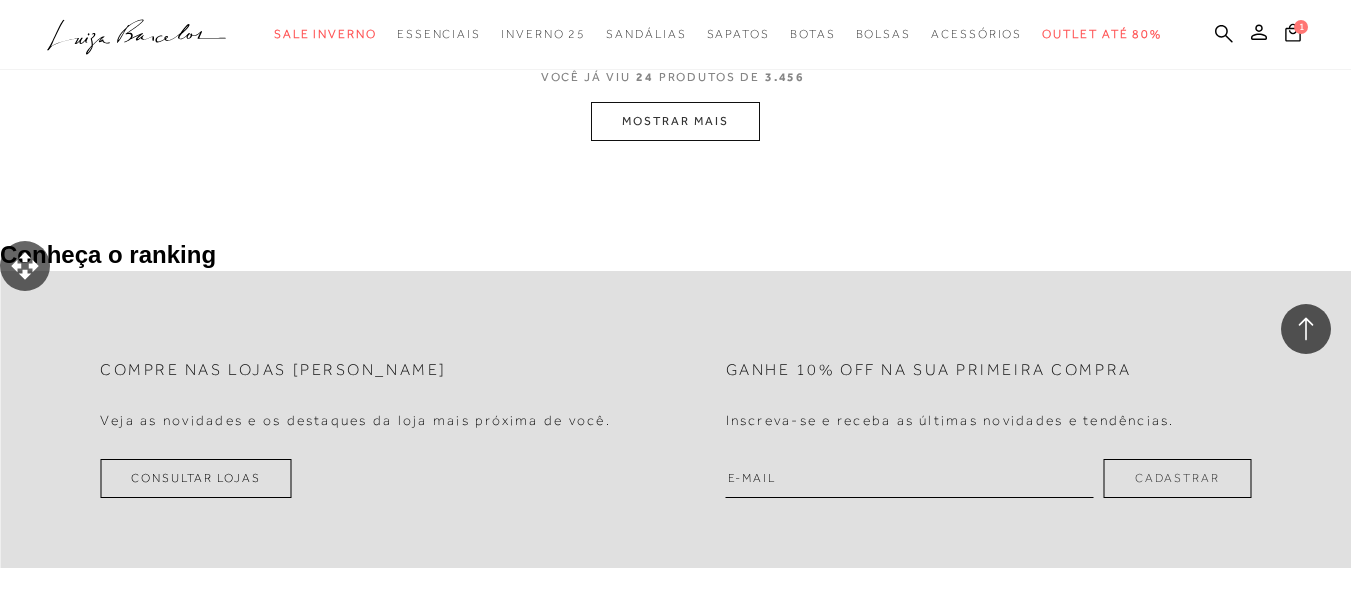 click on "MOSTRAR MAIS" at bounding box center (675, 121) 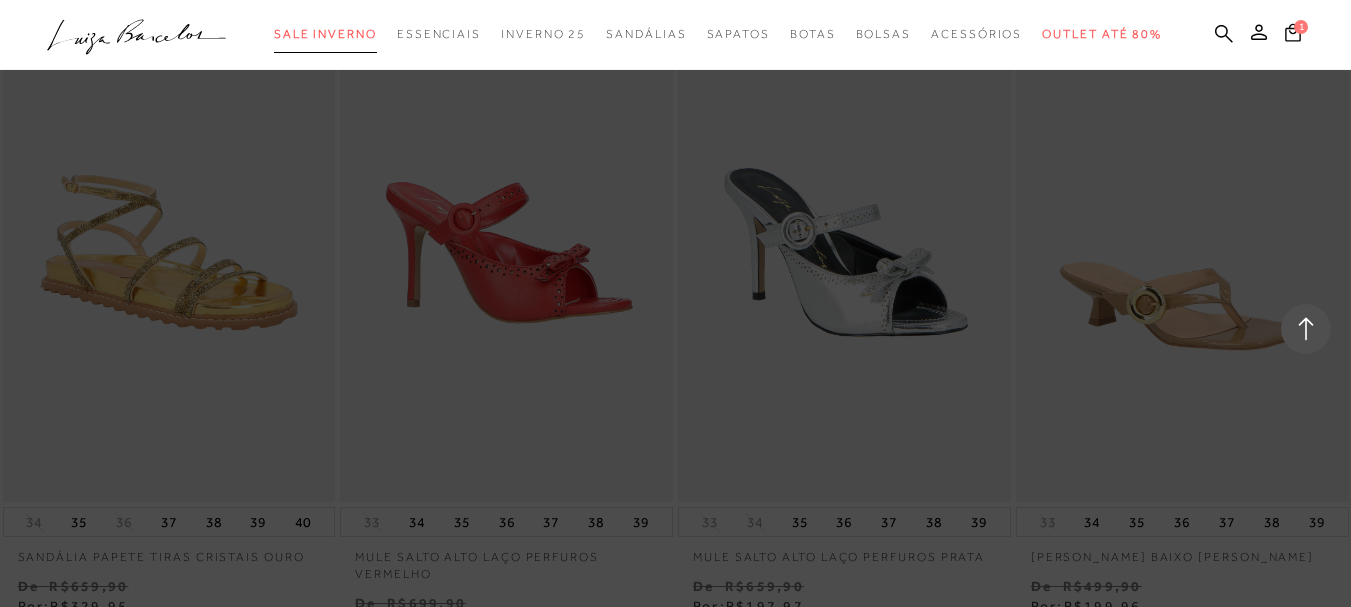 scroll, scrollTop: 7957, scrollLeft: 0, axis: vertical 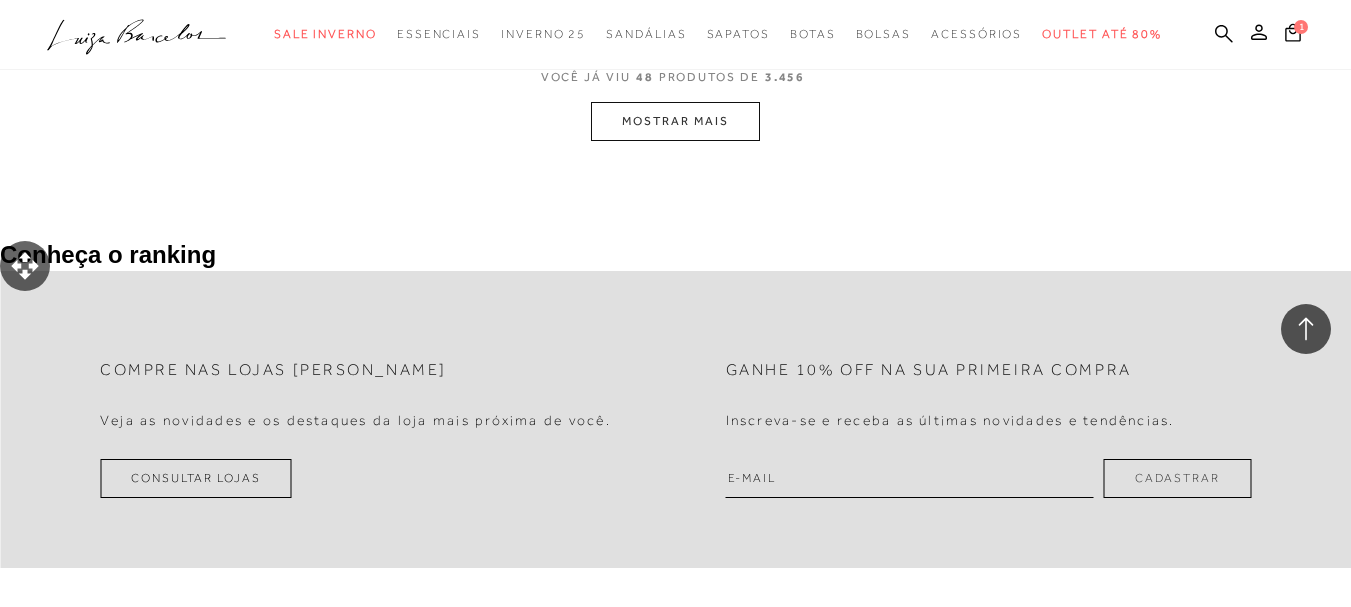click on "MOSTRAR MAIS" at bounding box center [675, 121] 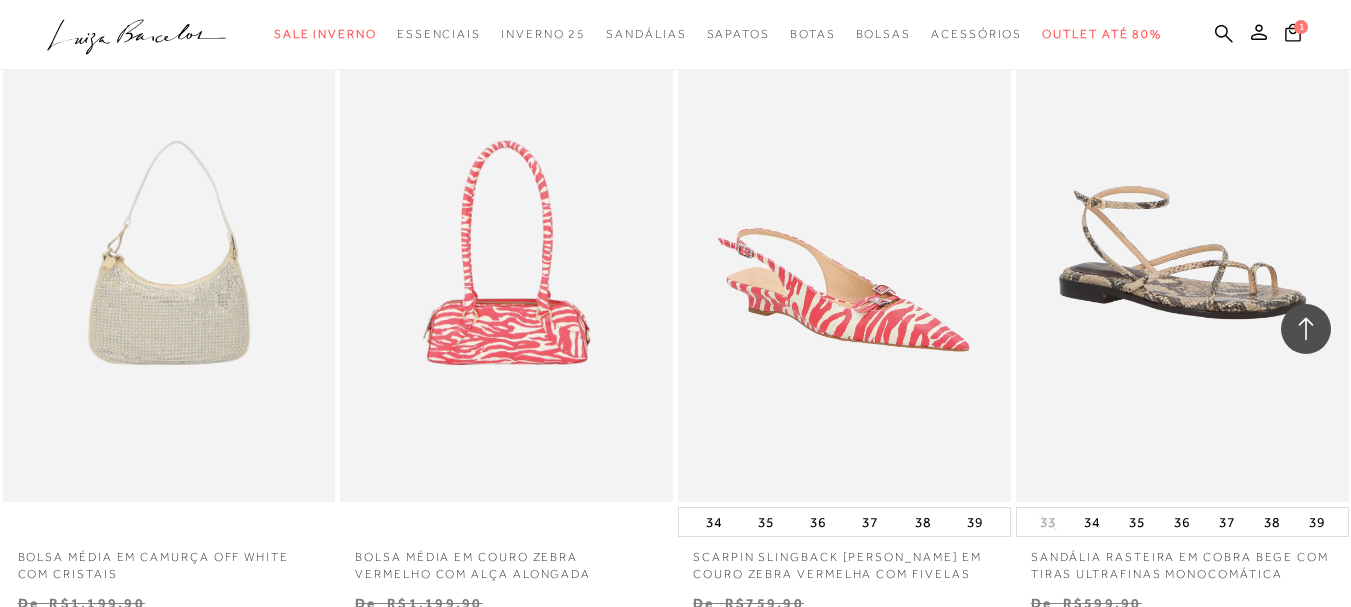 scroll, scrollTop: 11892, scrollLeft: 0, axis: vertical 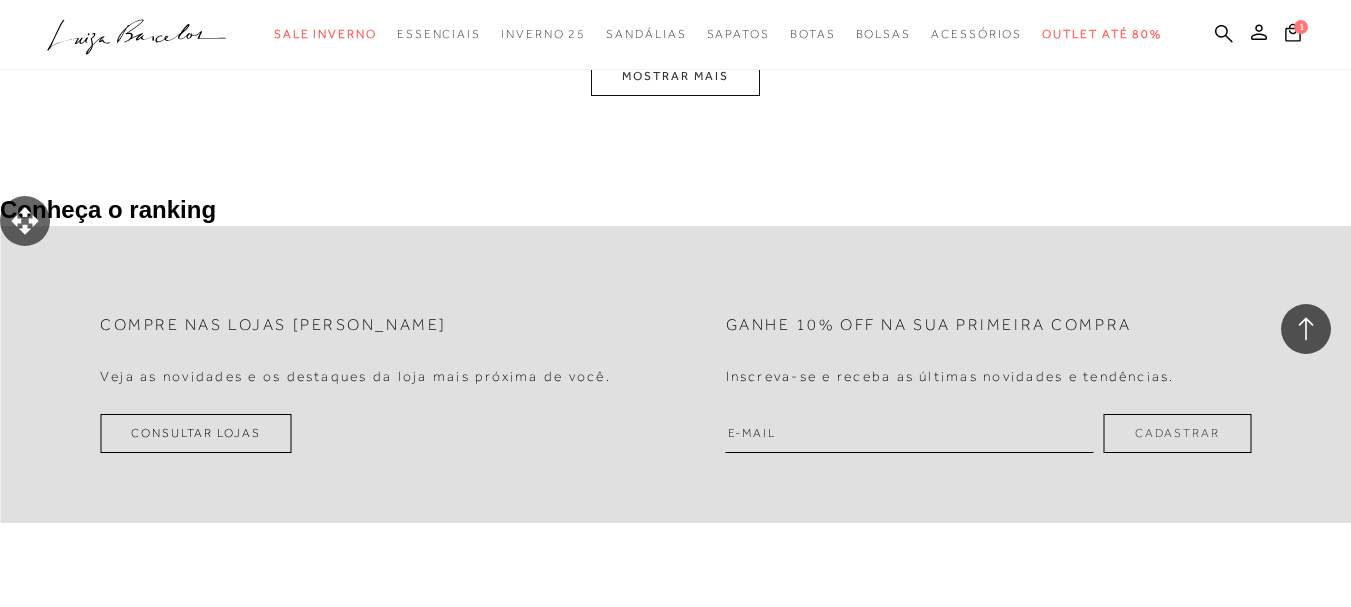 click on "MOSTRAR MAIS" at bounding box center (675, 76) 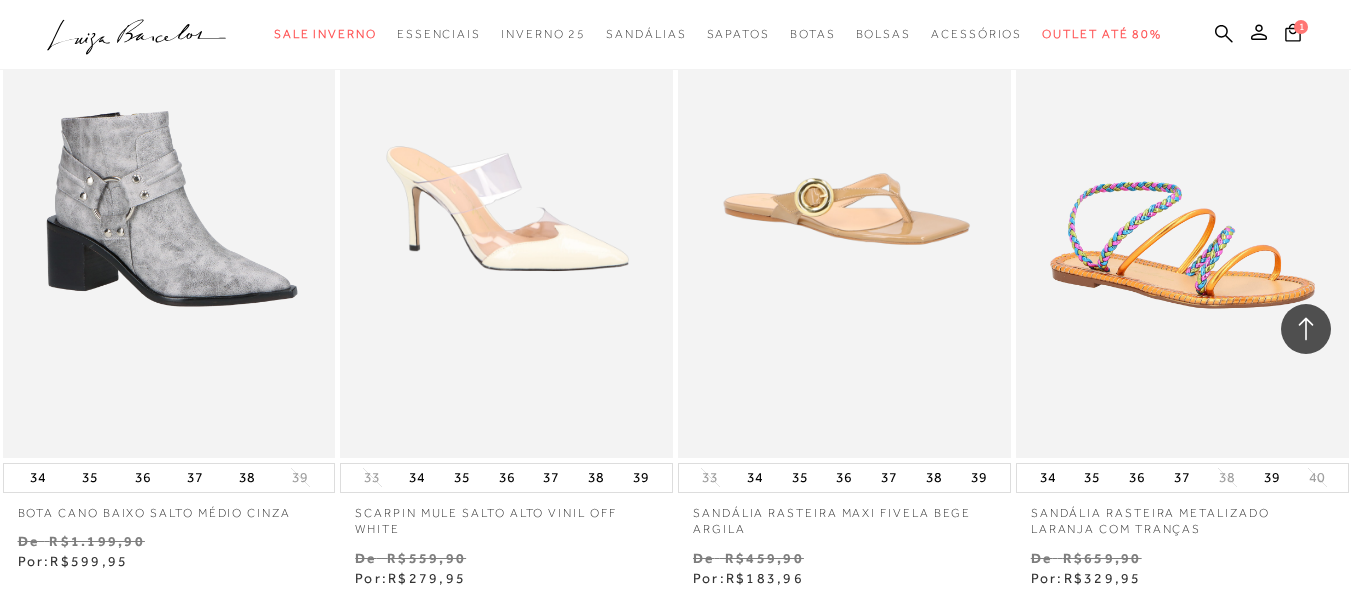 scroll, scrollTop: 15856, scrollLeft: 0, axis: vertical 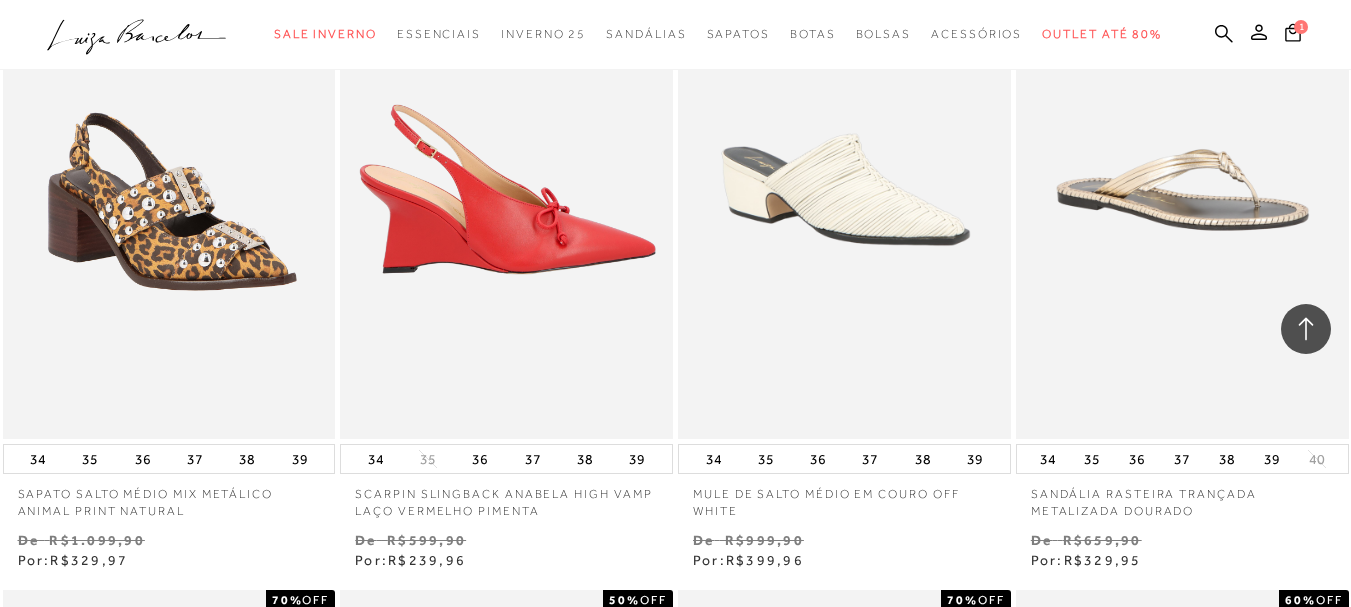 click at bounding box center [507, 189] 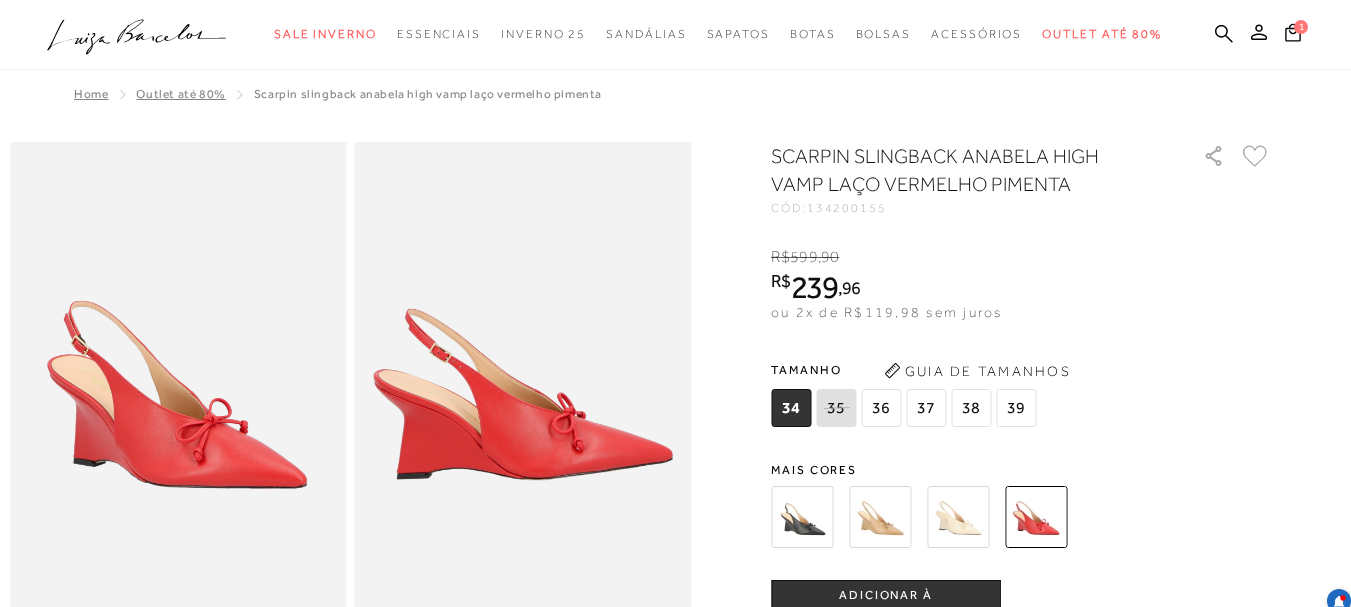 scroll, scrollTop: 0, scrollLeft: 0, axis: both 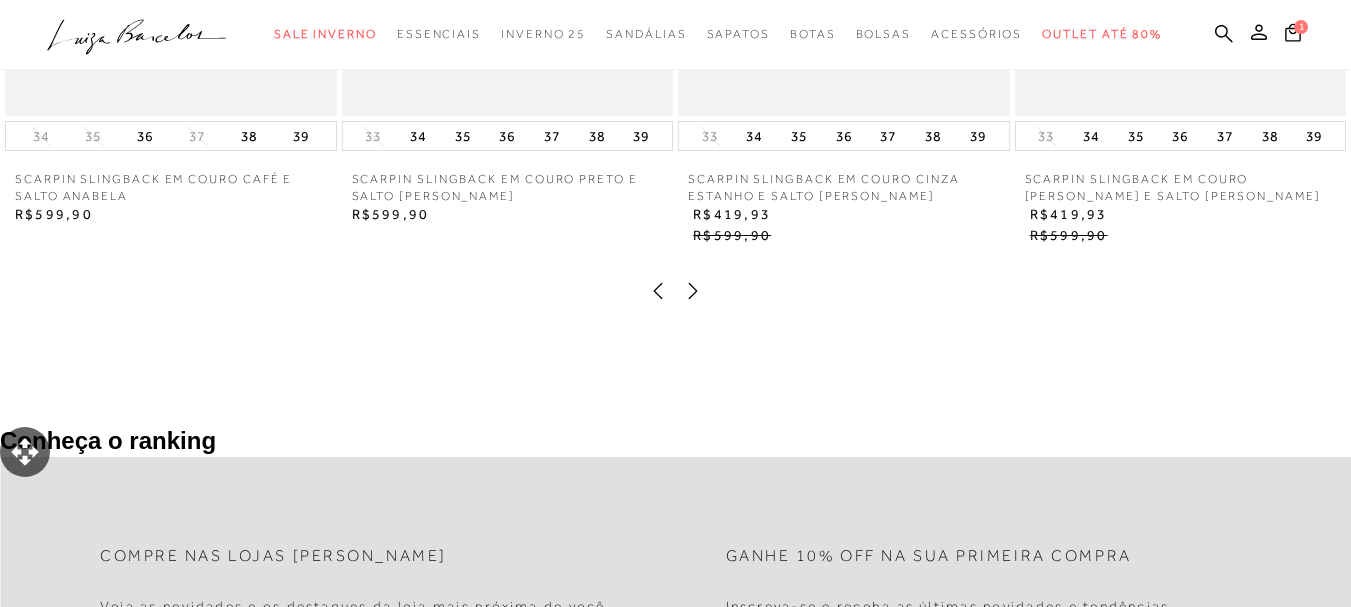 click 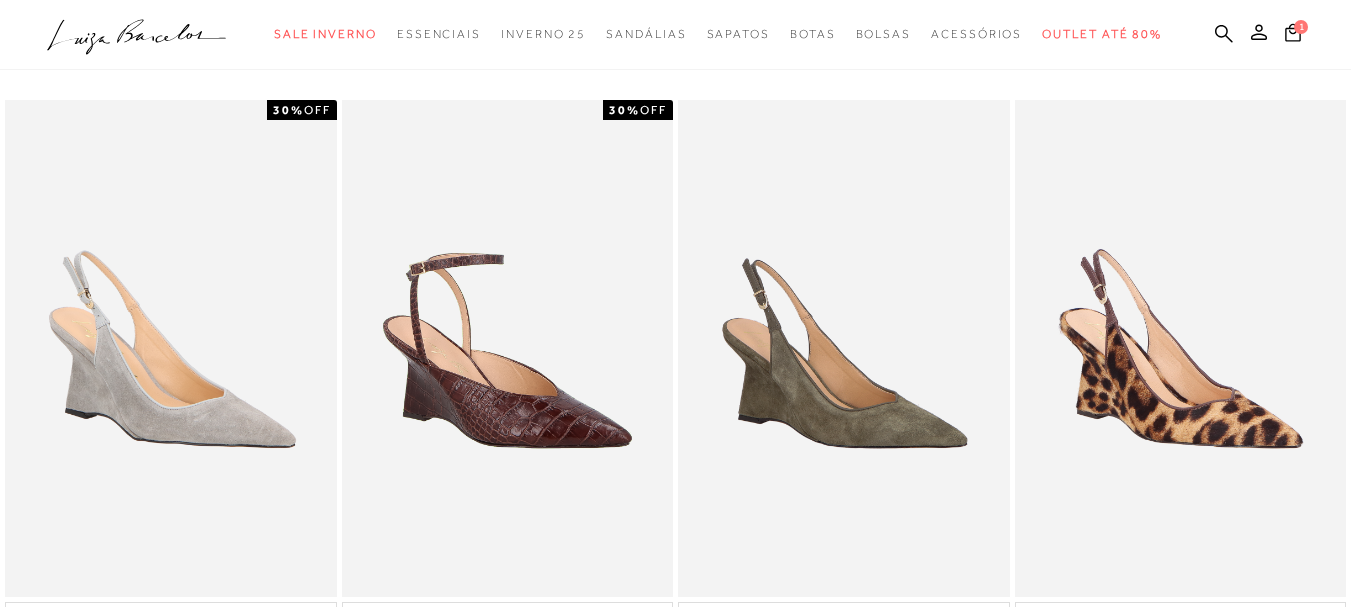 scroll, scrollTop: 1297, scrollLeft: 0, axis: vertical 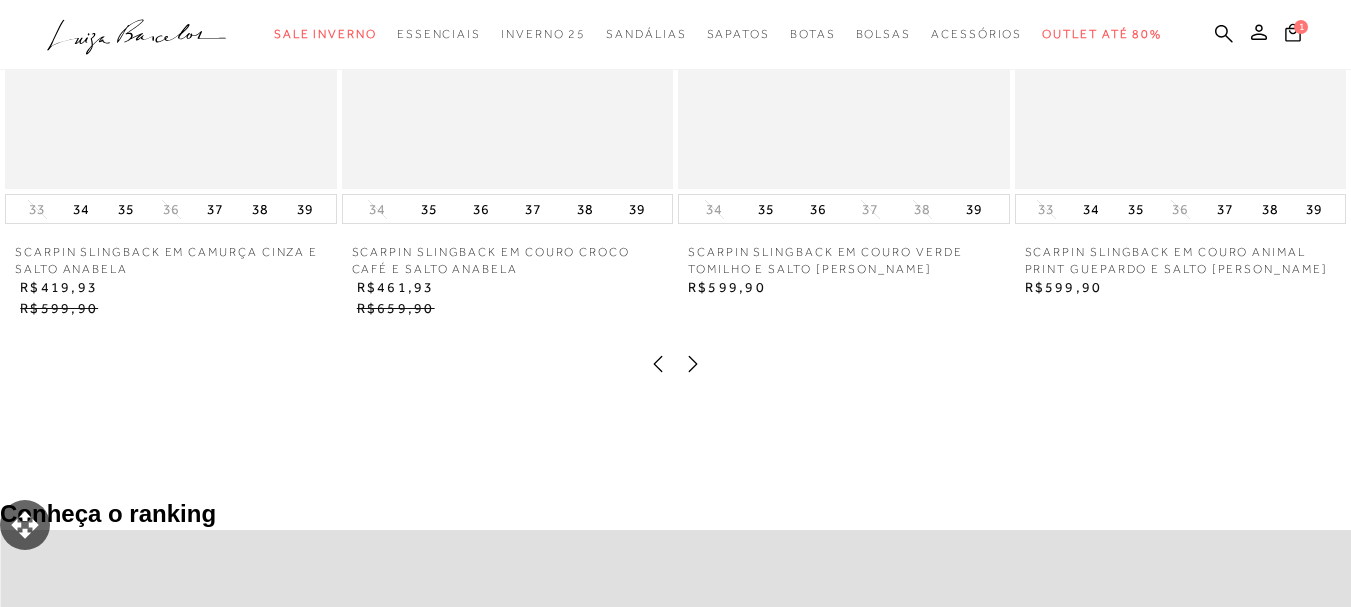click 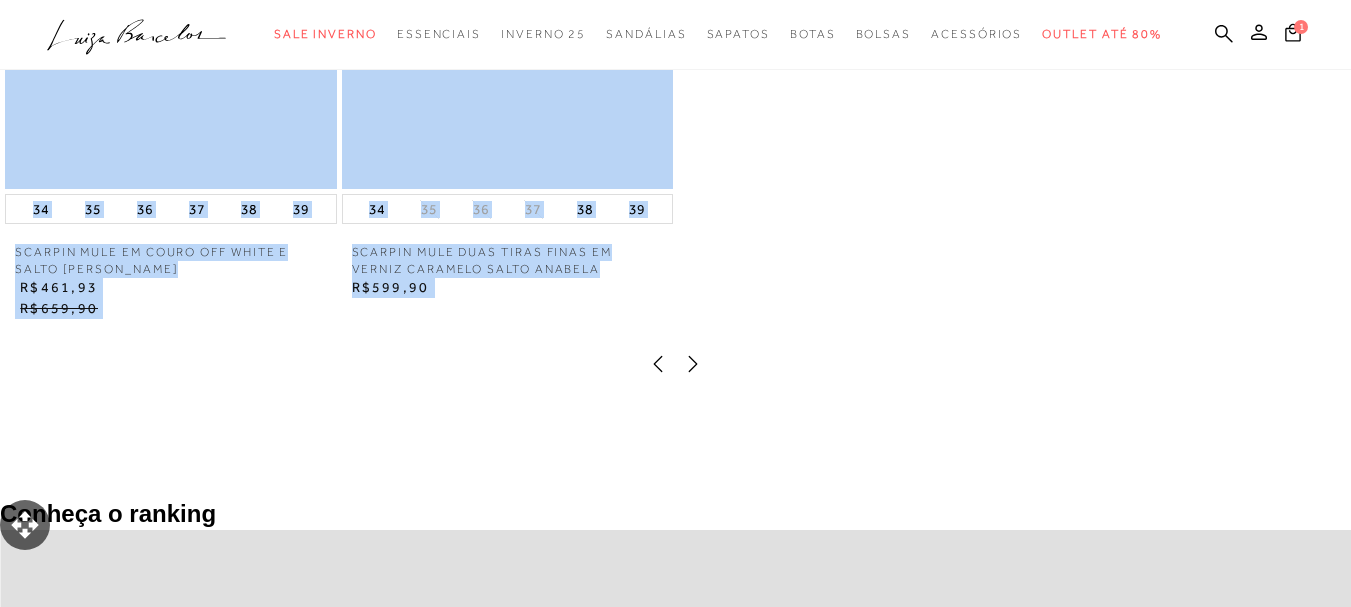 drag, startPoint x: 1347, startPoint y: 376, endPoint x: 1345, endPoint y: 343, distance: 33.06055 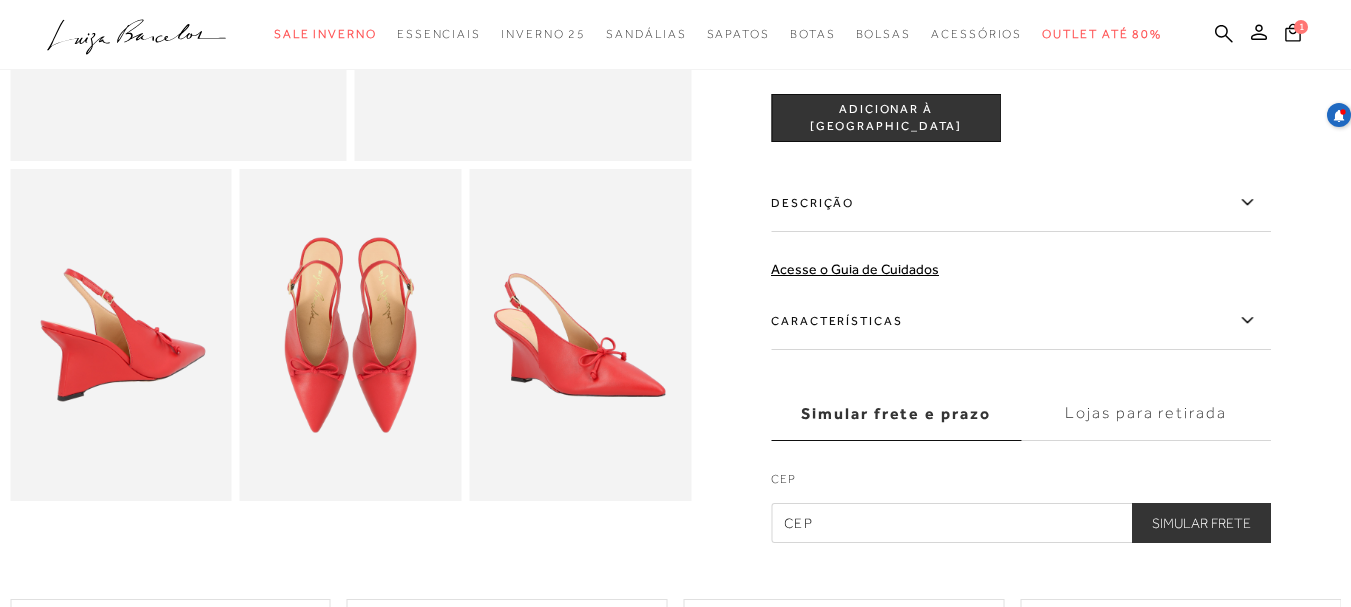 scroll, scrollTop: 0, scrollLeft: 0, axis: both 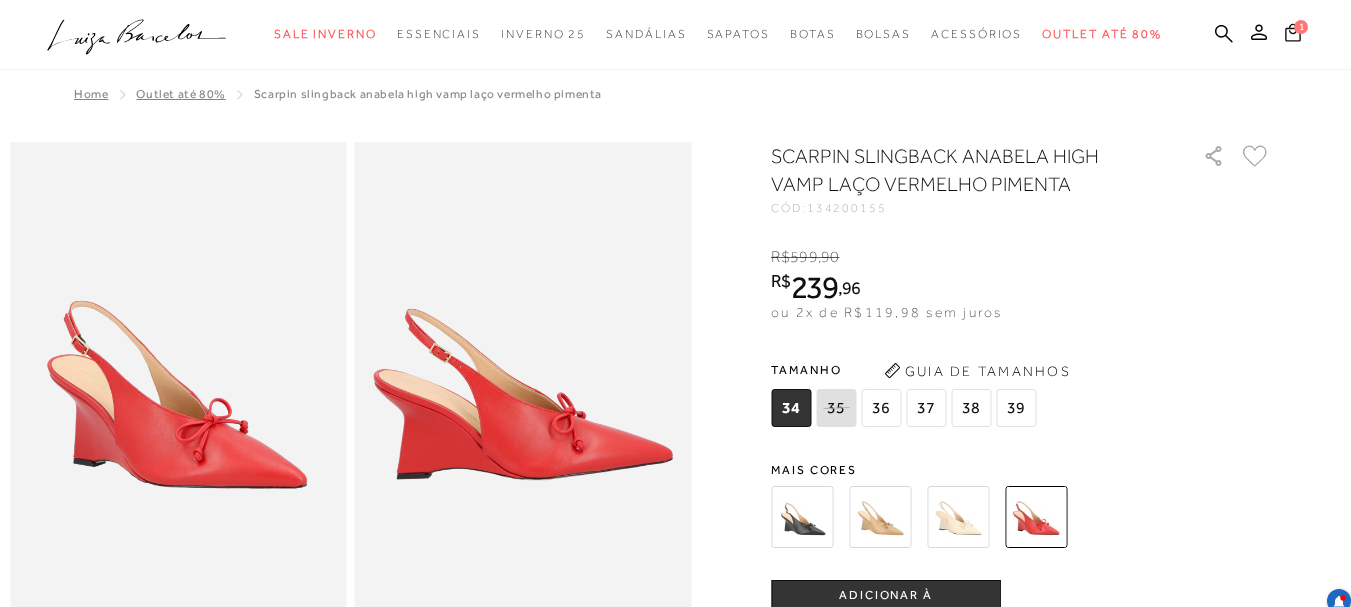 click on "1" at bounding box center [1301, 27] 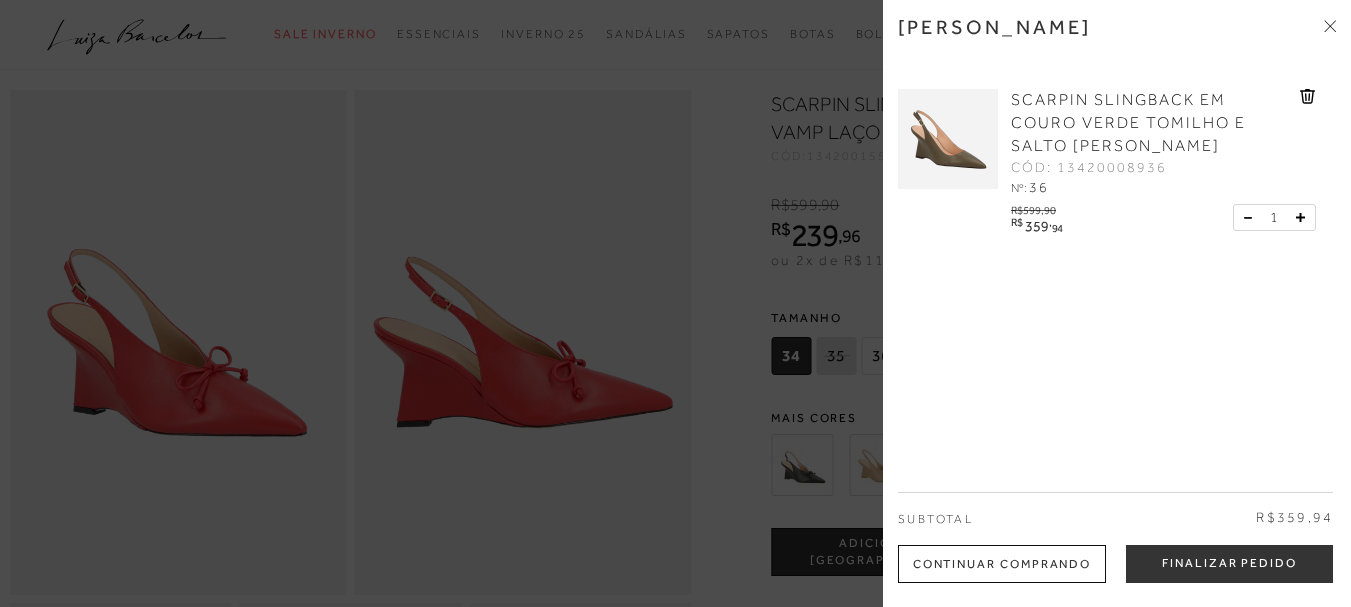 scroll, scrollTop: 0, scrollLeft: 0, axis: both 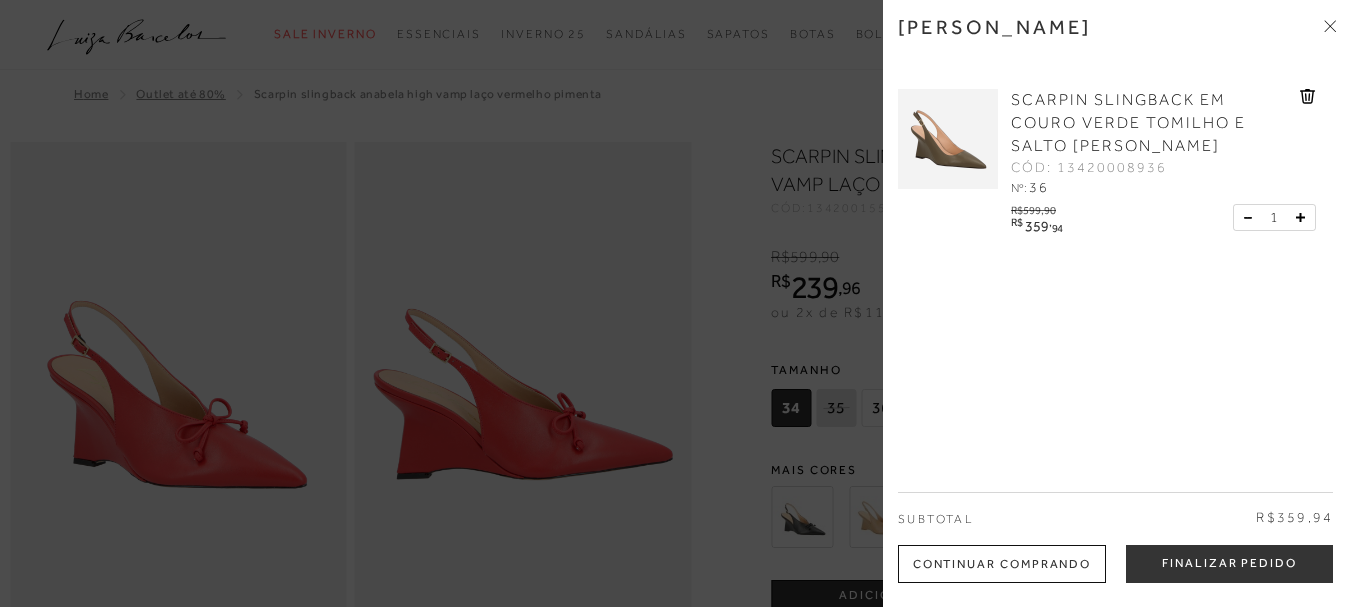 click at bounding box center (675, 303) 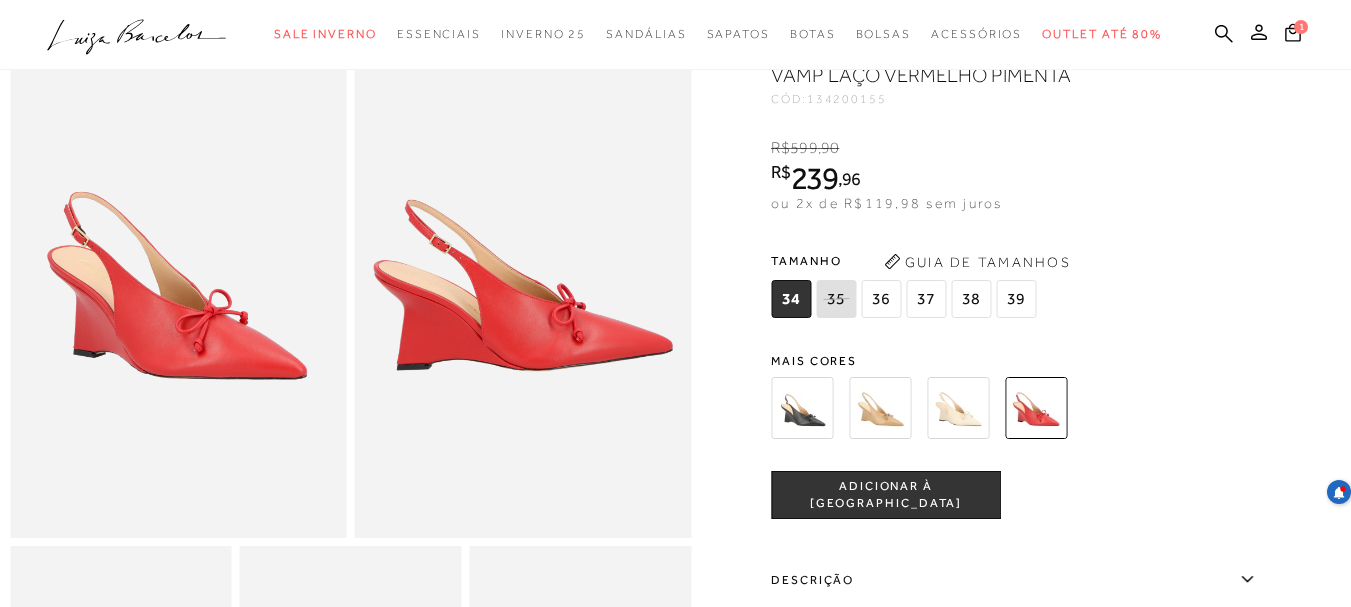 scroll, scrollTop: 165, scrollLeft: 0, axis: vertical 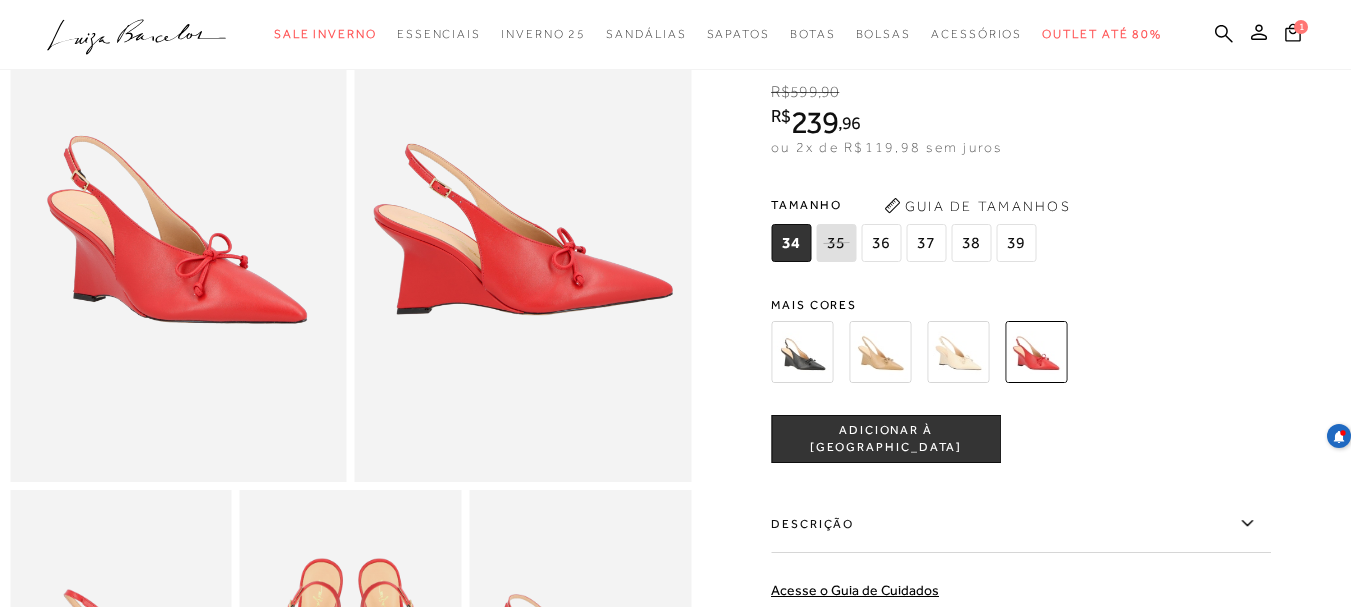 click on "ADICIONAR À [GEOGRAPHIC_DATA]" at bounding box center [886, 439] 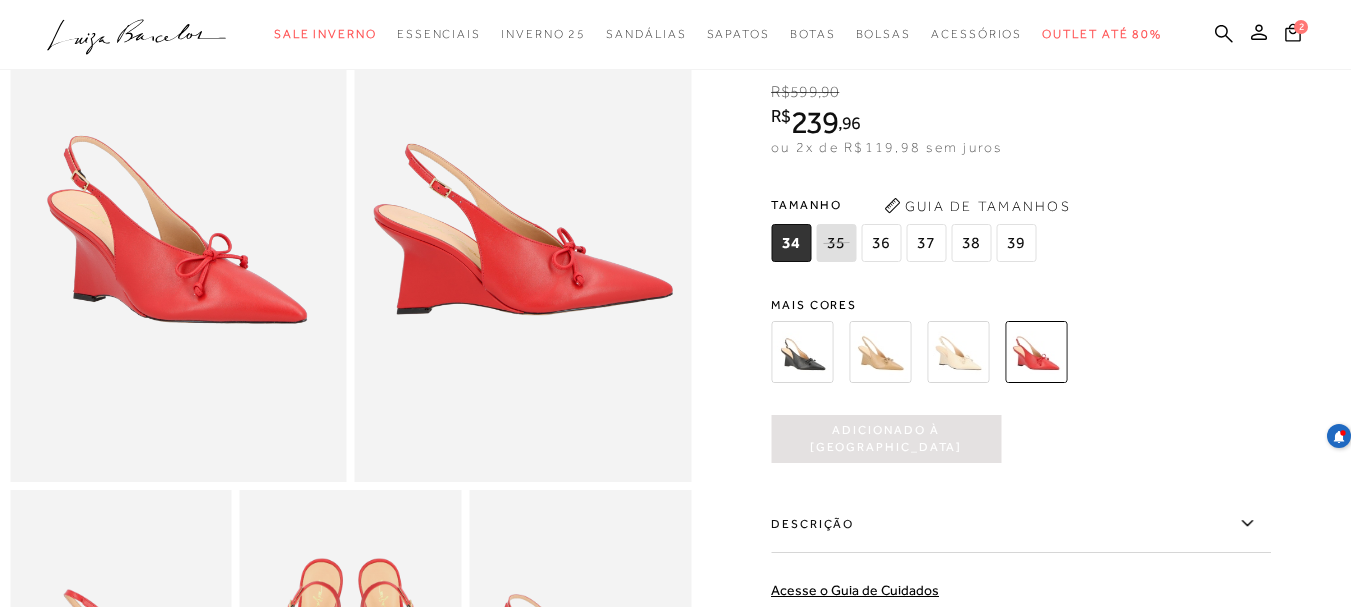 scroll, scrollTop: 0, scrollLeft: 0, axis: both 